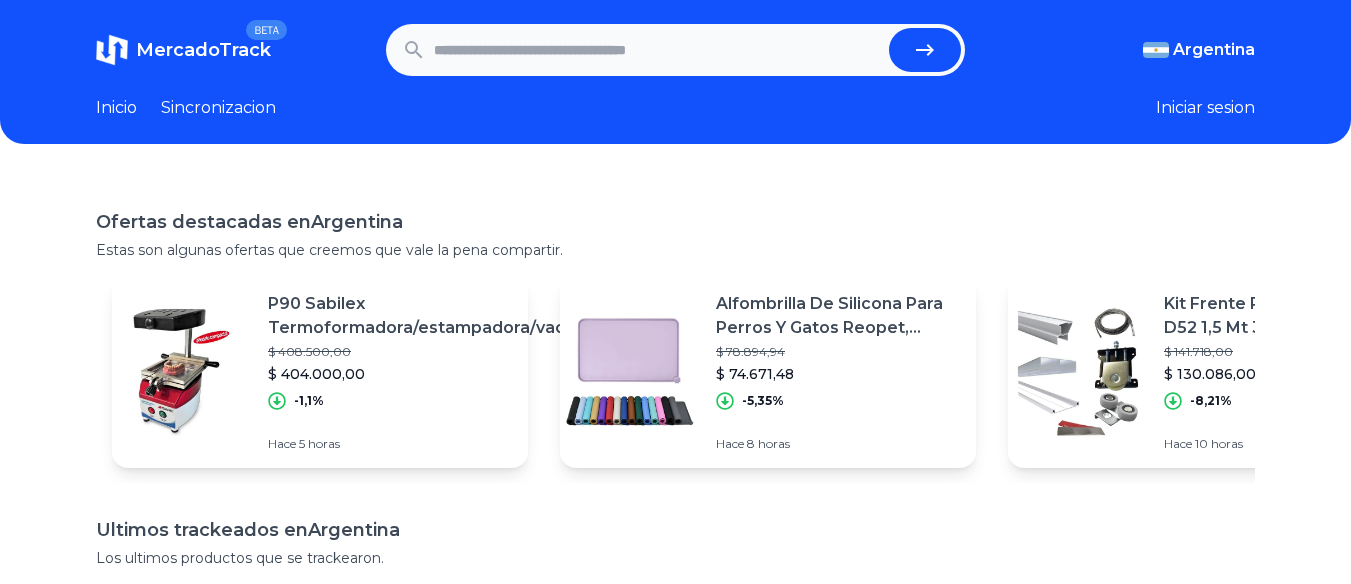 scroll, scrollTop: 0, scrollLeft: 0, axis: both 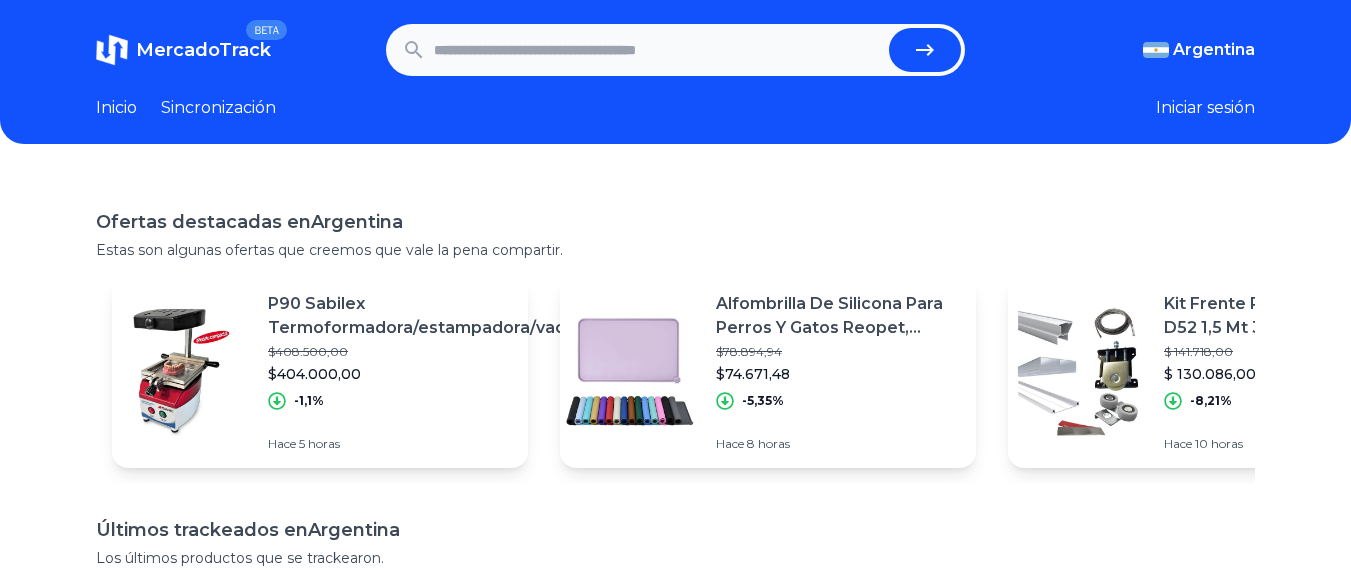 click at bounding box center (658, 50) 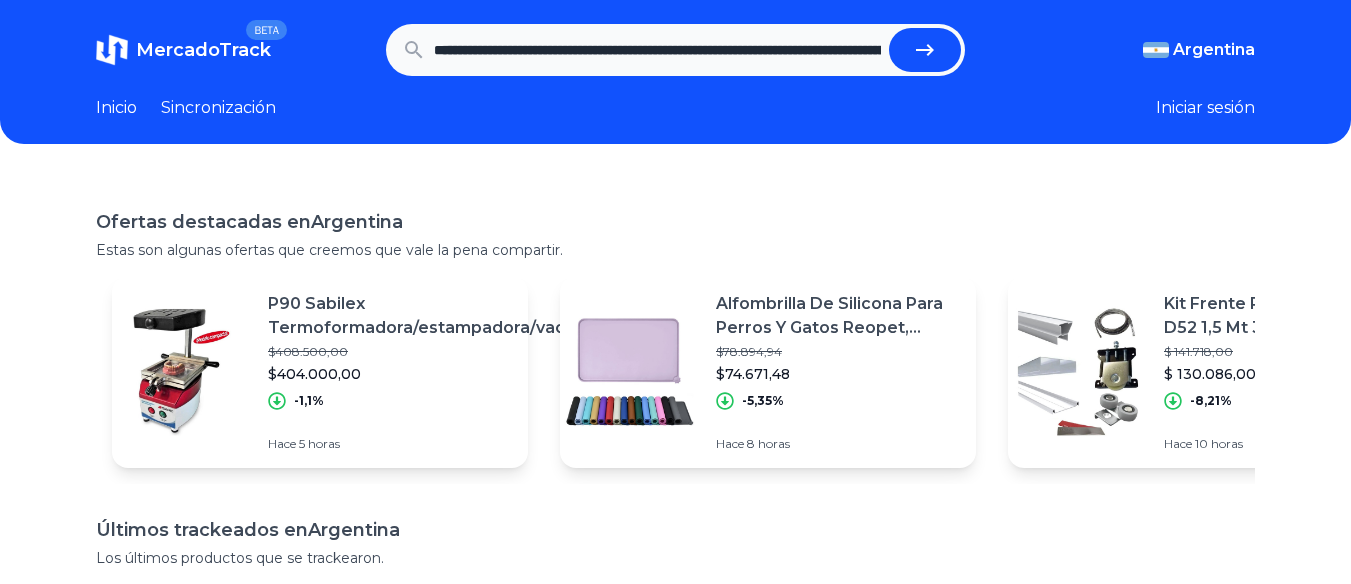 scroll, scrollTop: 0, scrollLeft: 2273, axis: horizontal 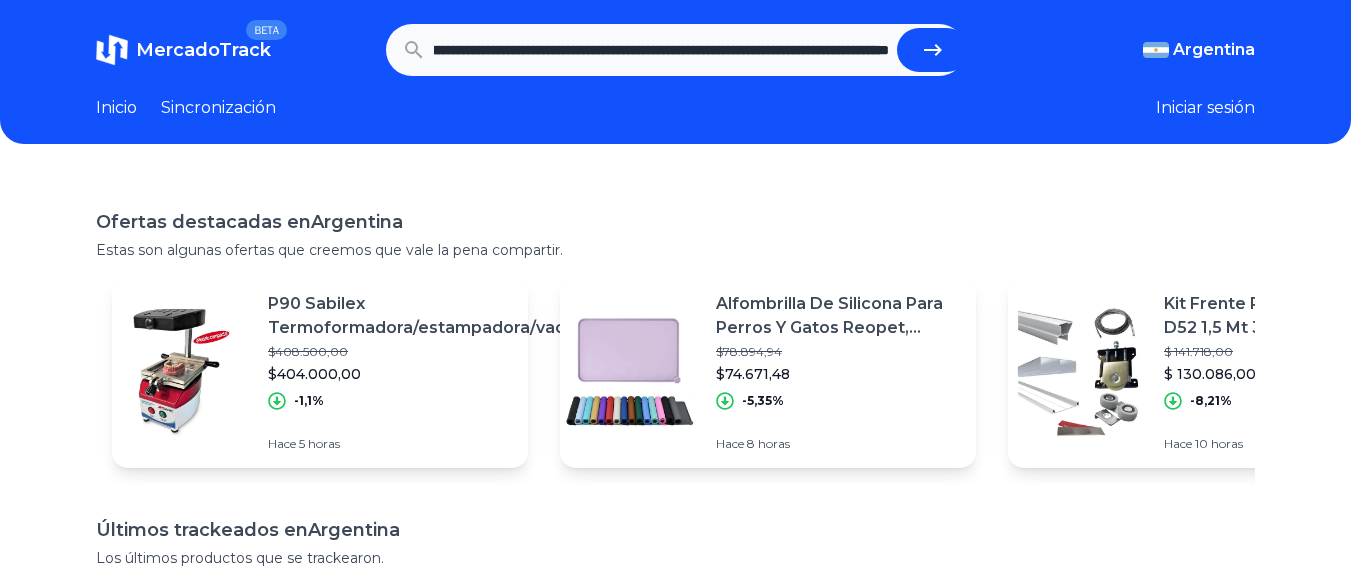click at bounding box center [933, 50] 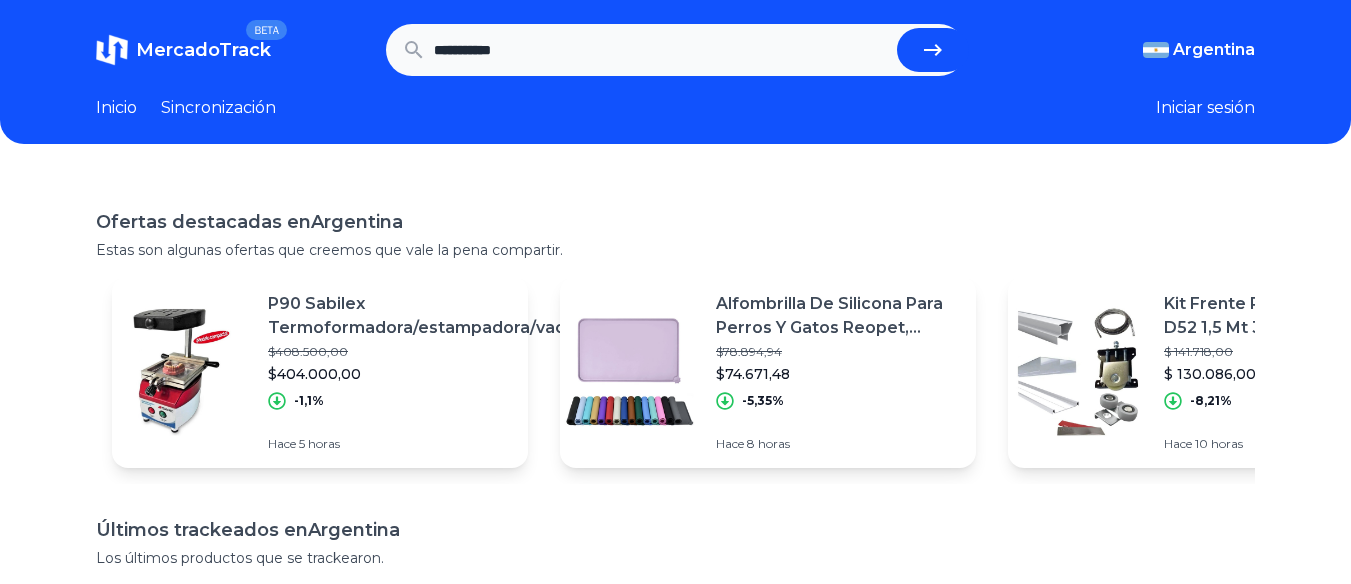 scroll, scrollTop: 0, scrollLeft: 0, axis: both 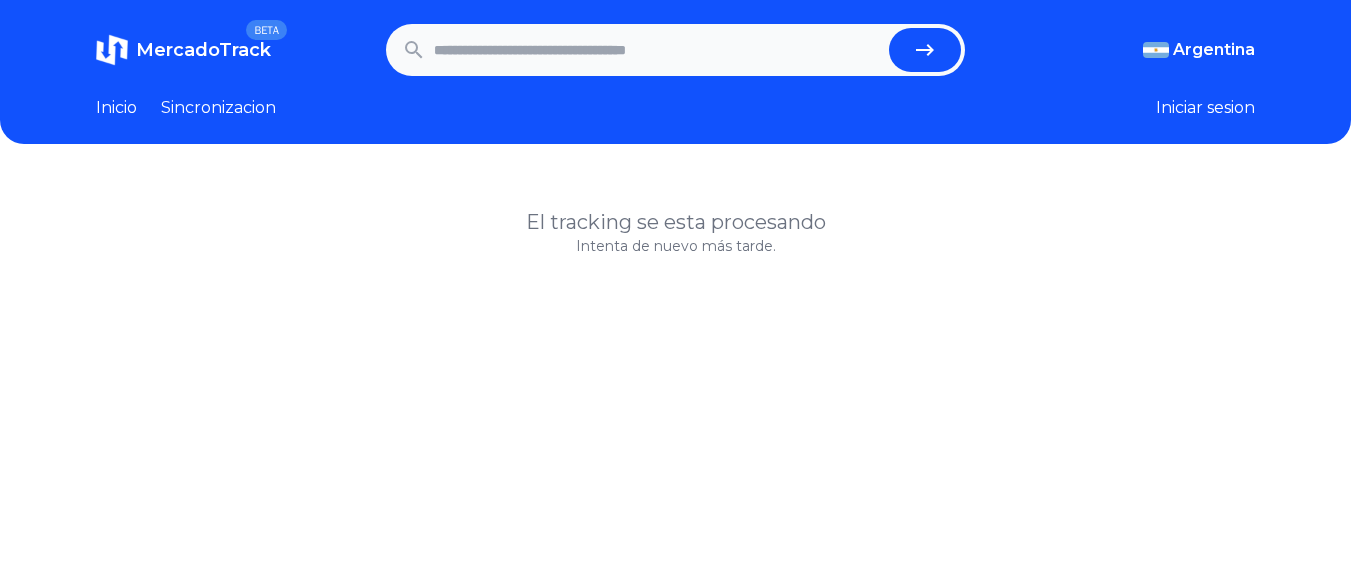 click at bounding box center (658, 50) 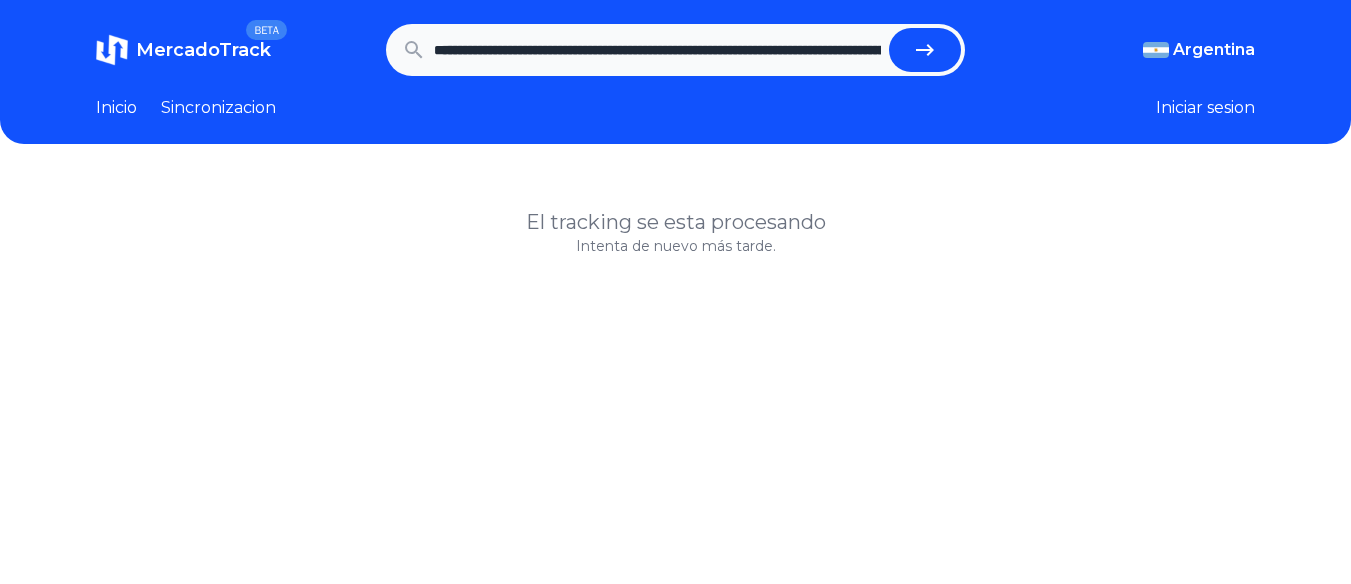 scroll, scrollTop: 0, scrollLeft: 2273, axis: horizontal 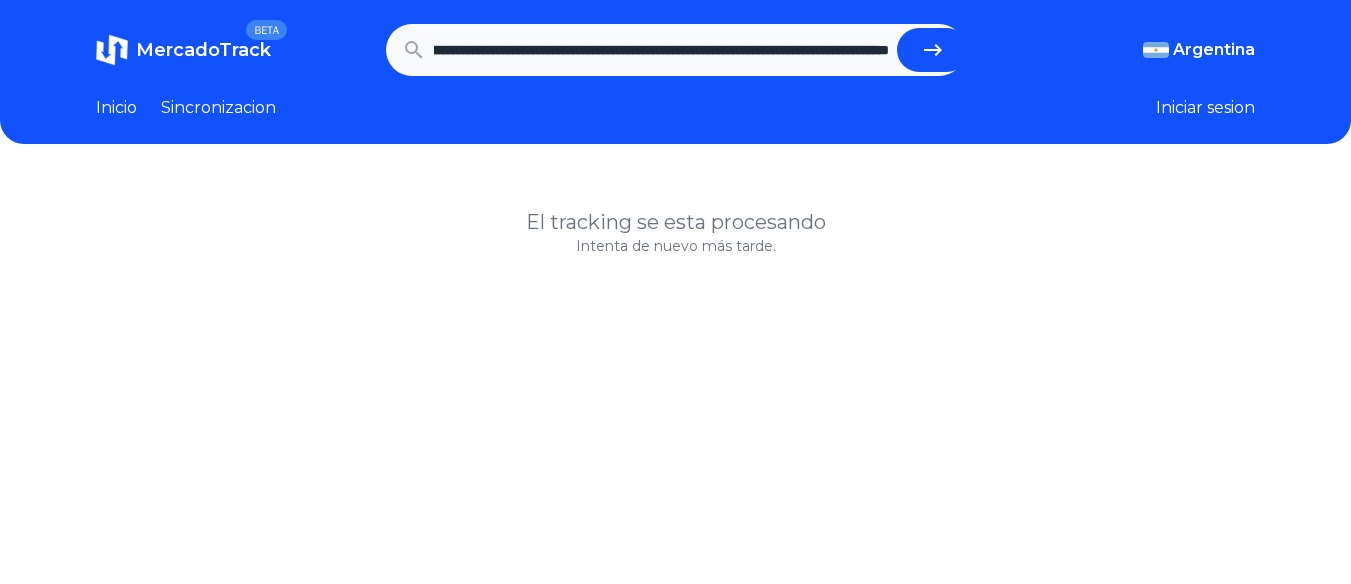 click at bounding box center (933, 50) 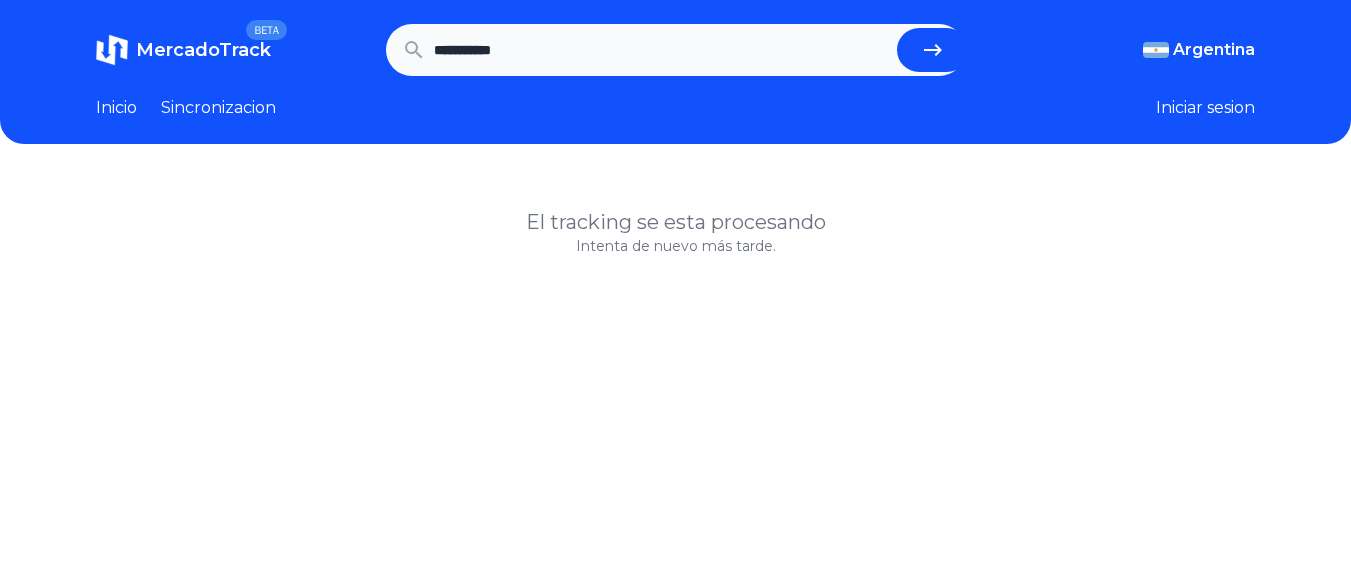 scroll, scrollTop: 0, scrollLeft: 0, axis: both 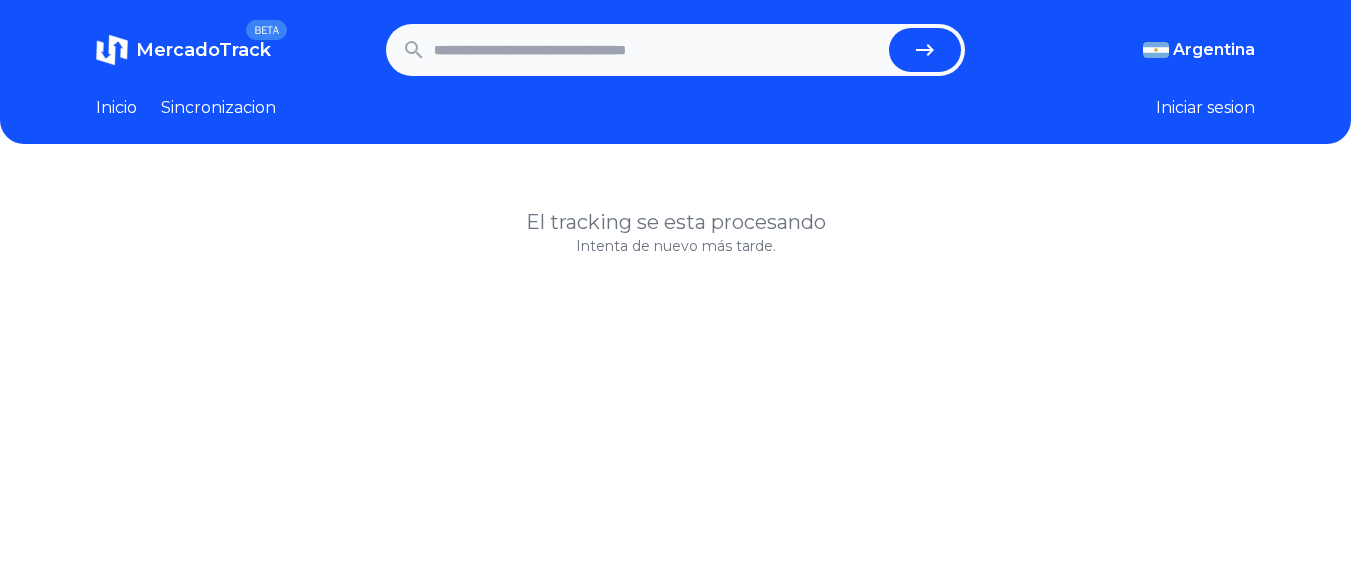 click on "El tracking se esta procesando Intenta de nuevo más tarde." at bounding box center [675, 468] 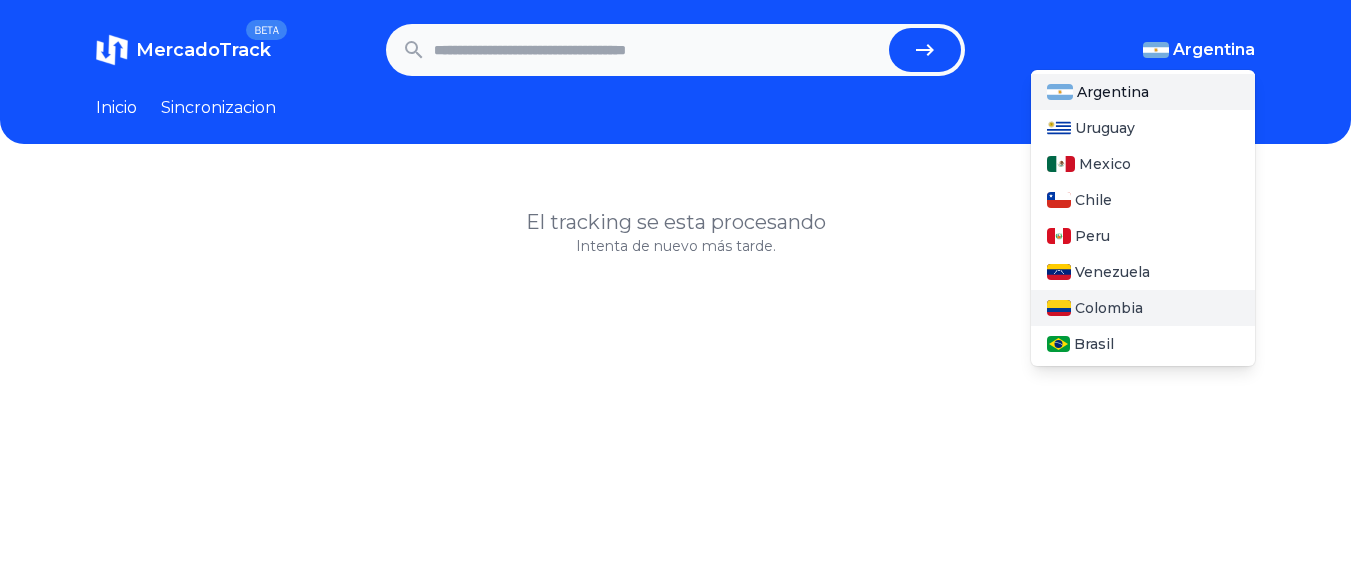 click on "Colombia" at bounding box center [1109, 308] 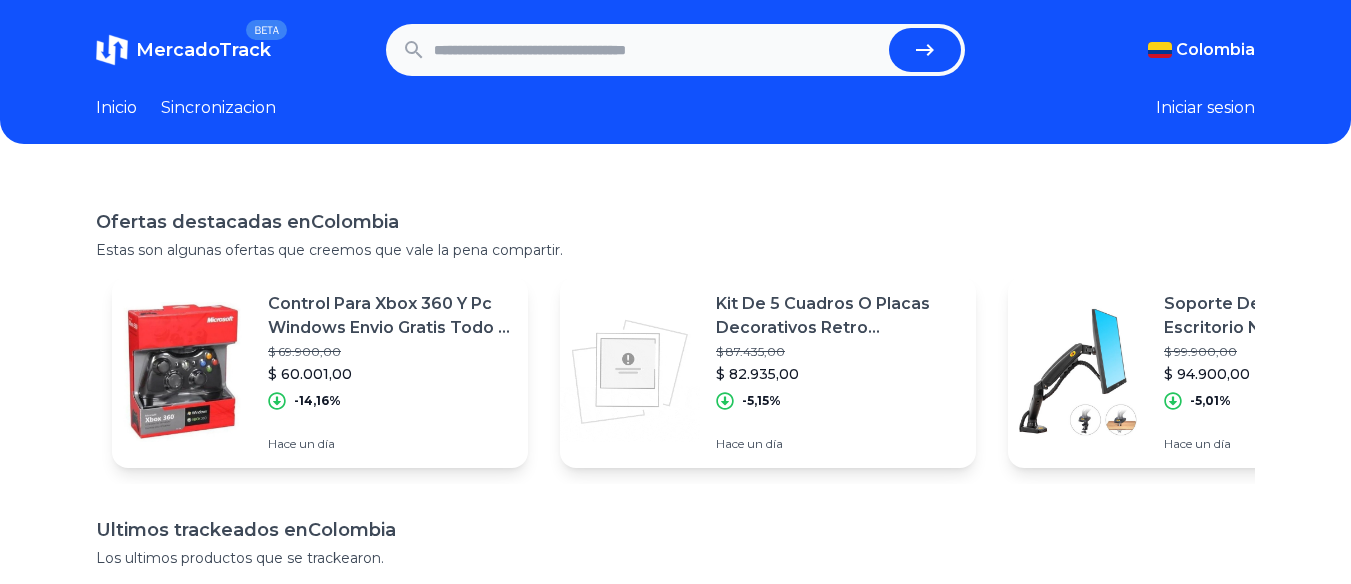 click at bounding box center (658, 50) 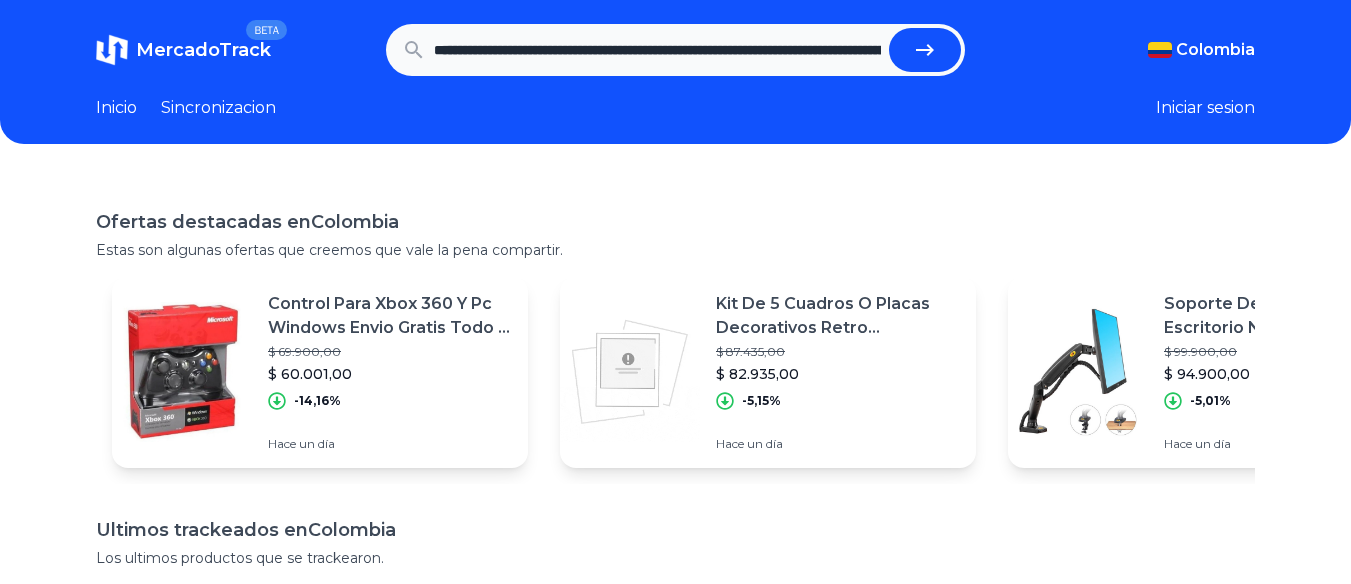 scroll, scrollTop: 0, scrollLeft: 2273, axis: horizontal 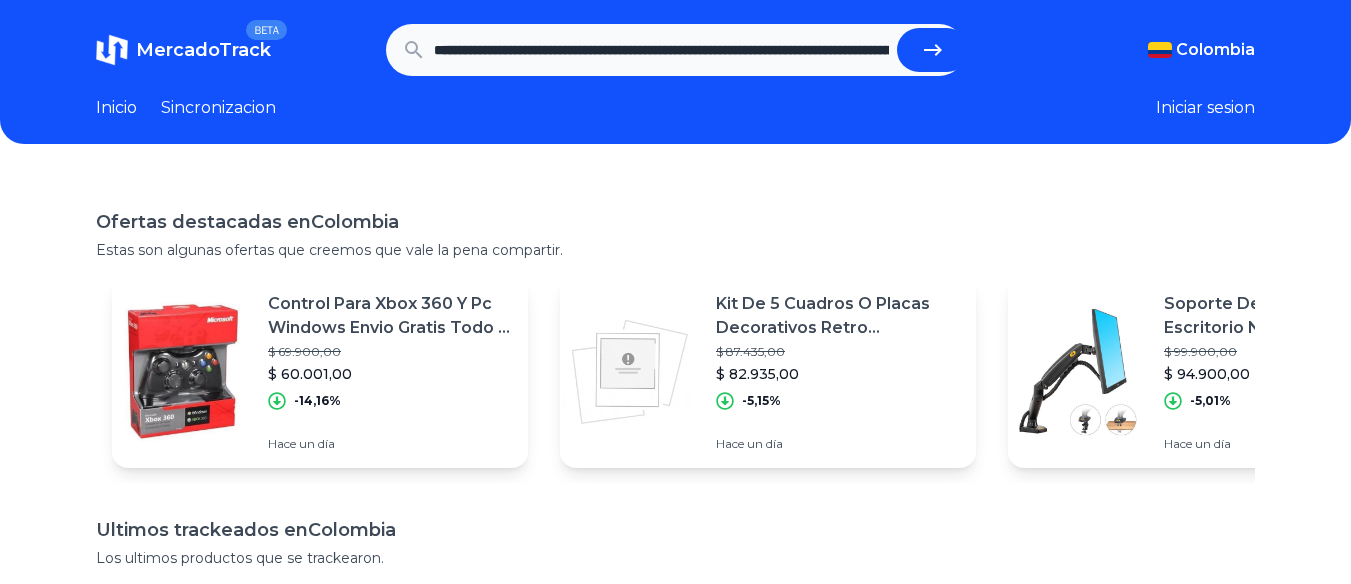 click 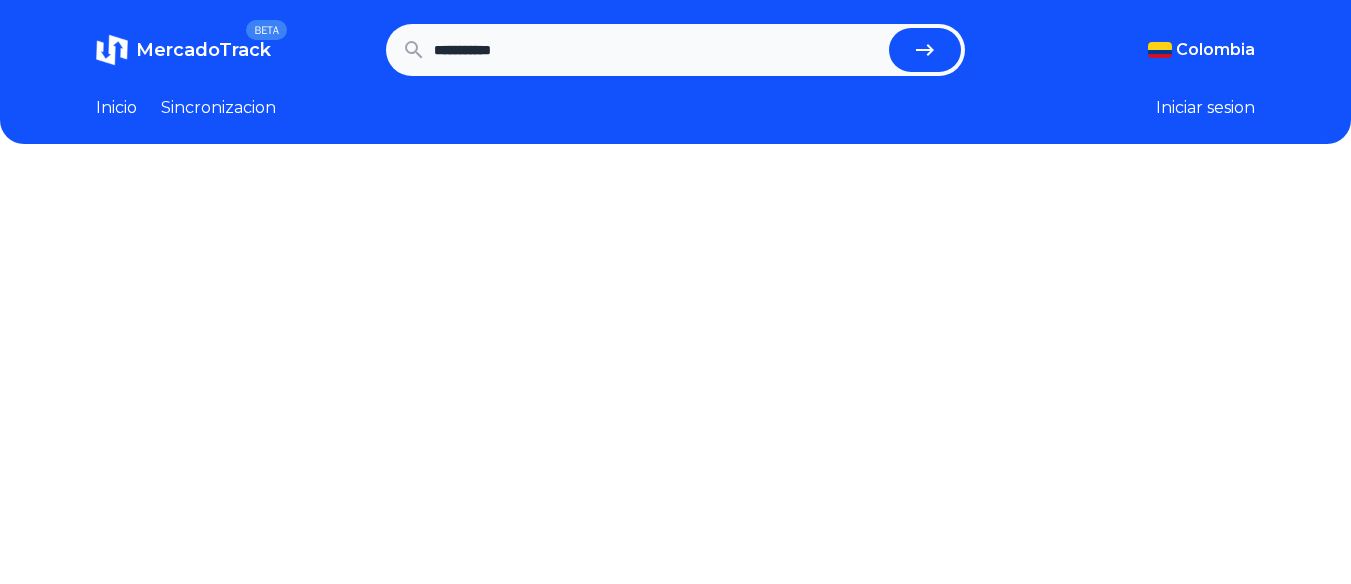 scroll, scrollTop: 0, scrollLeft: 0, axis: both 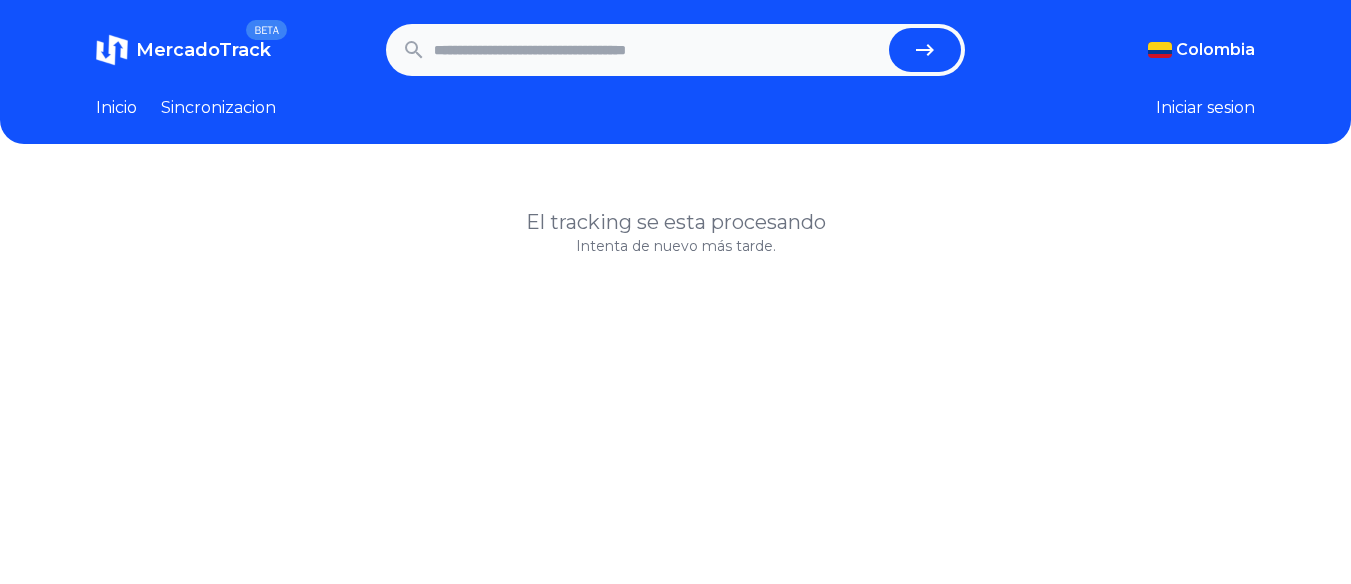 click on "Sincronizacion" at bounding box center (218, 108) 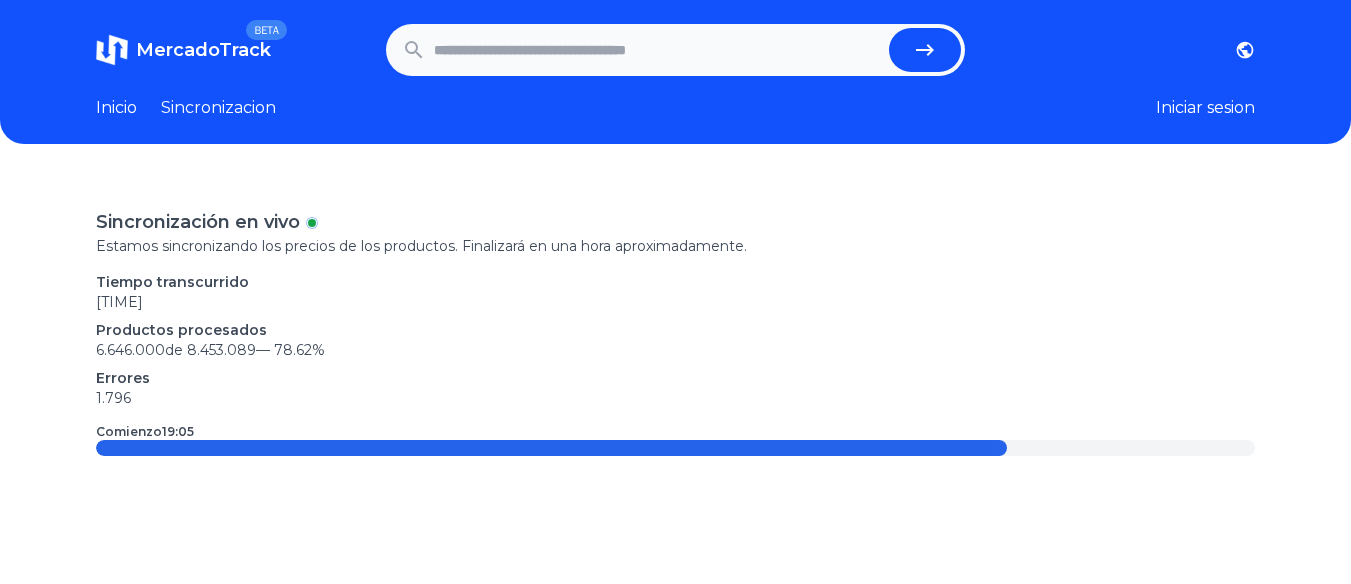 click on "Iniciar sesion" at bounding box center (1205, 108) 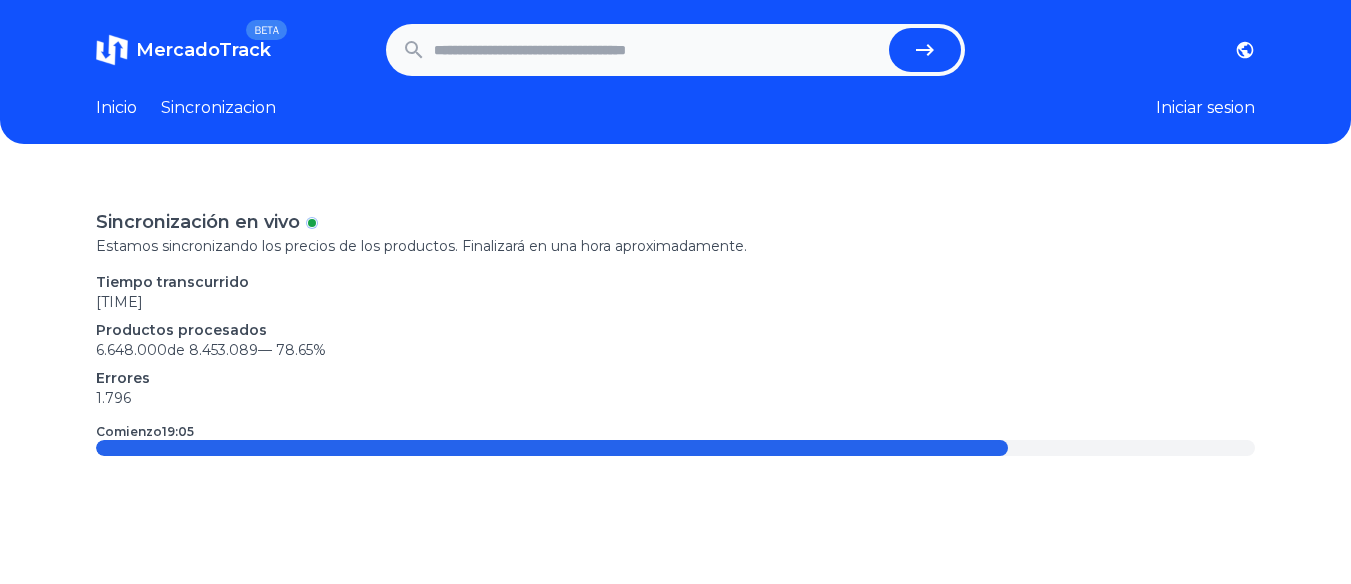 scroll, scrollTop: 0, scrollLeft: 0, axis: both 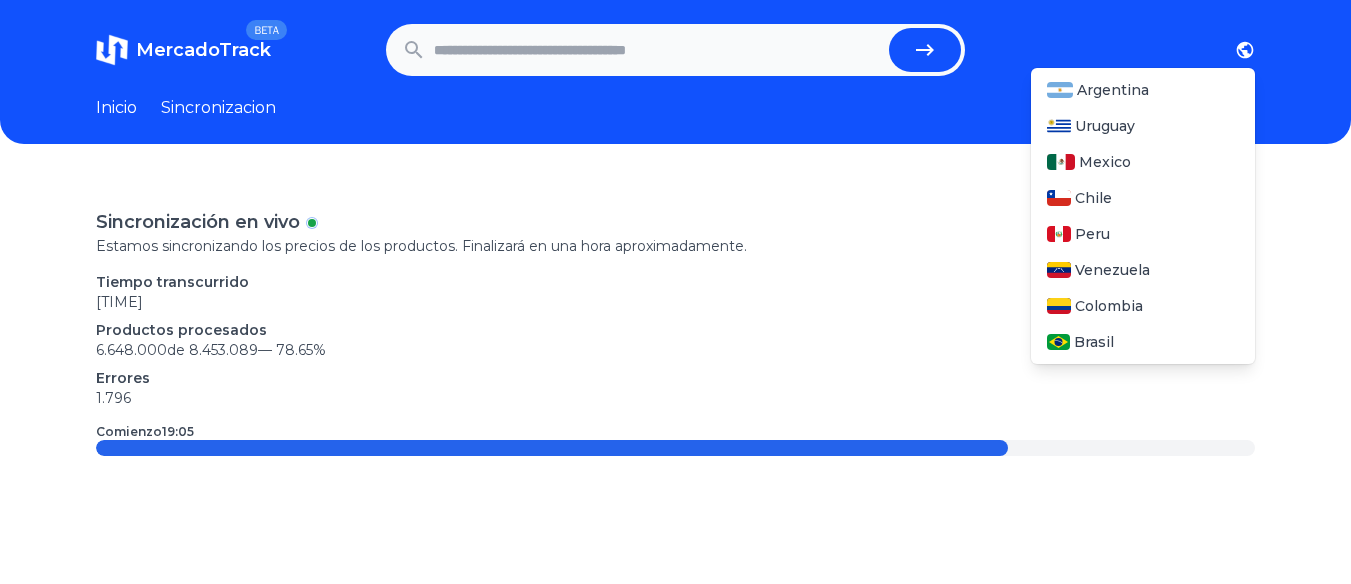 click 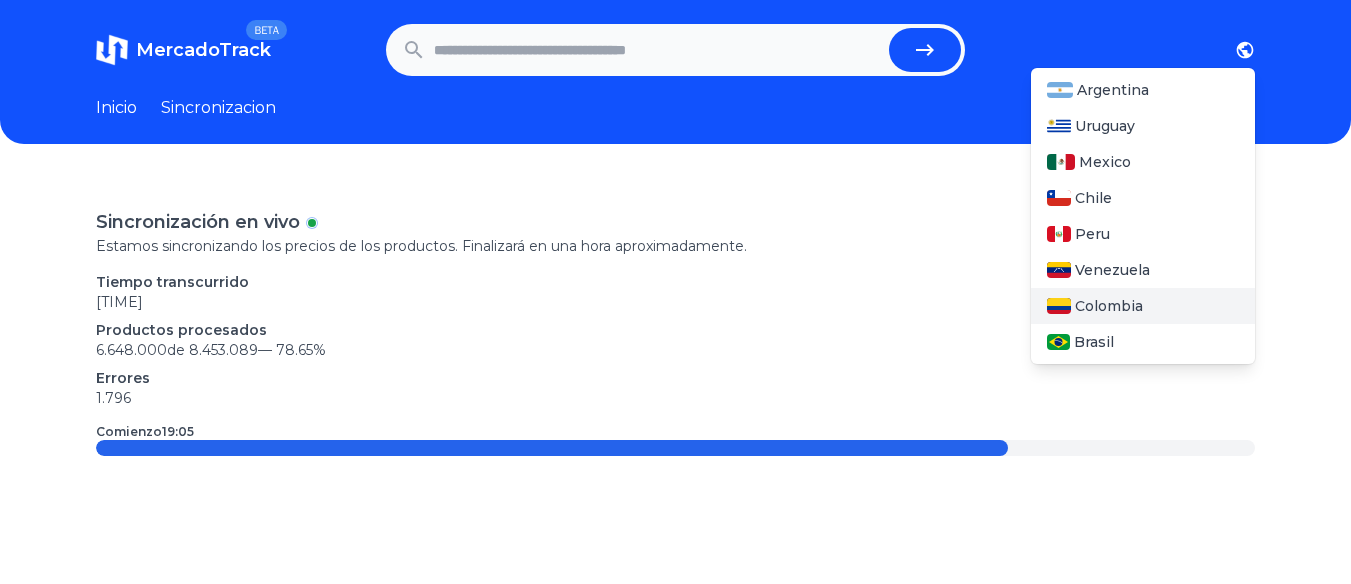 click on "Colombia" at bounding box center (1109, 306) 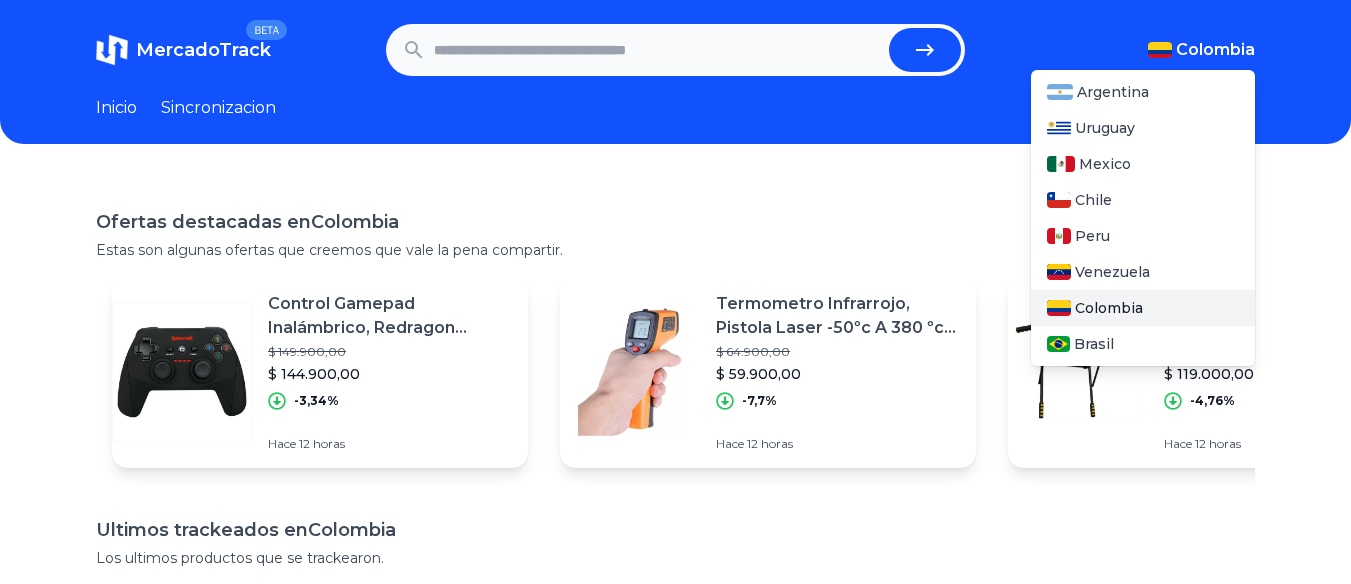 click on "Colombia" at bounding box center (1109, 308) 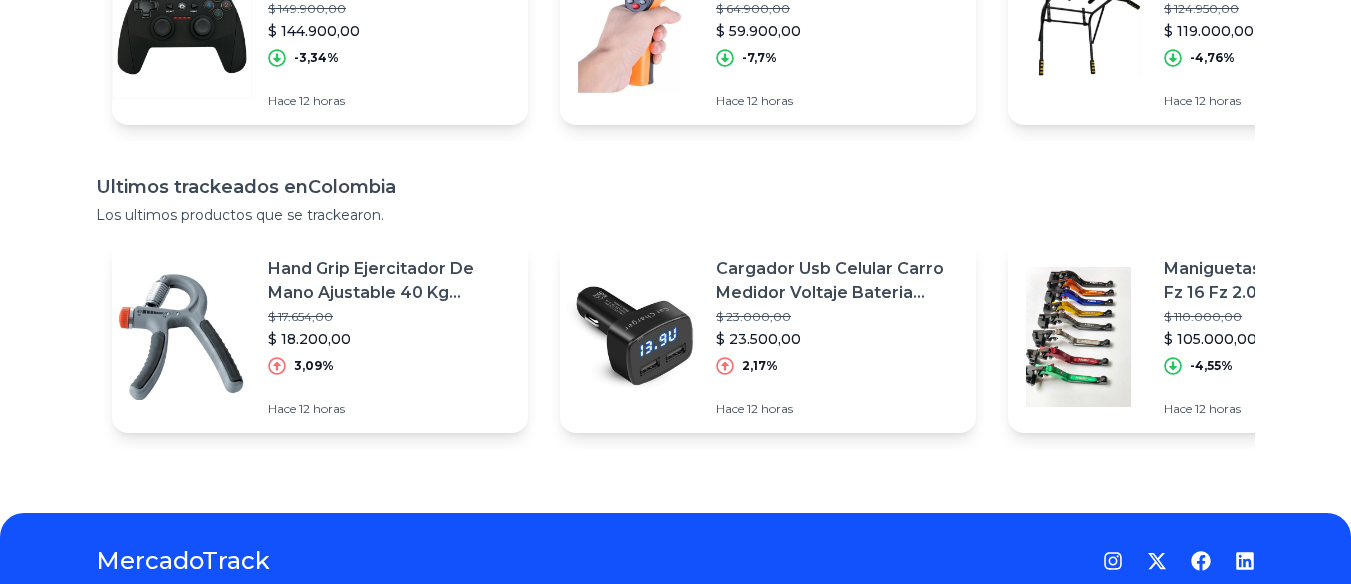 scroll, scrollTop: 351, scrollLeft: 0, axis: vertical 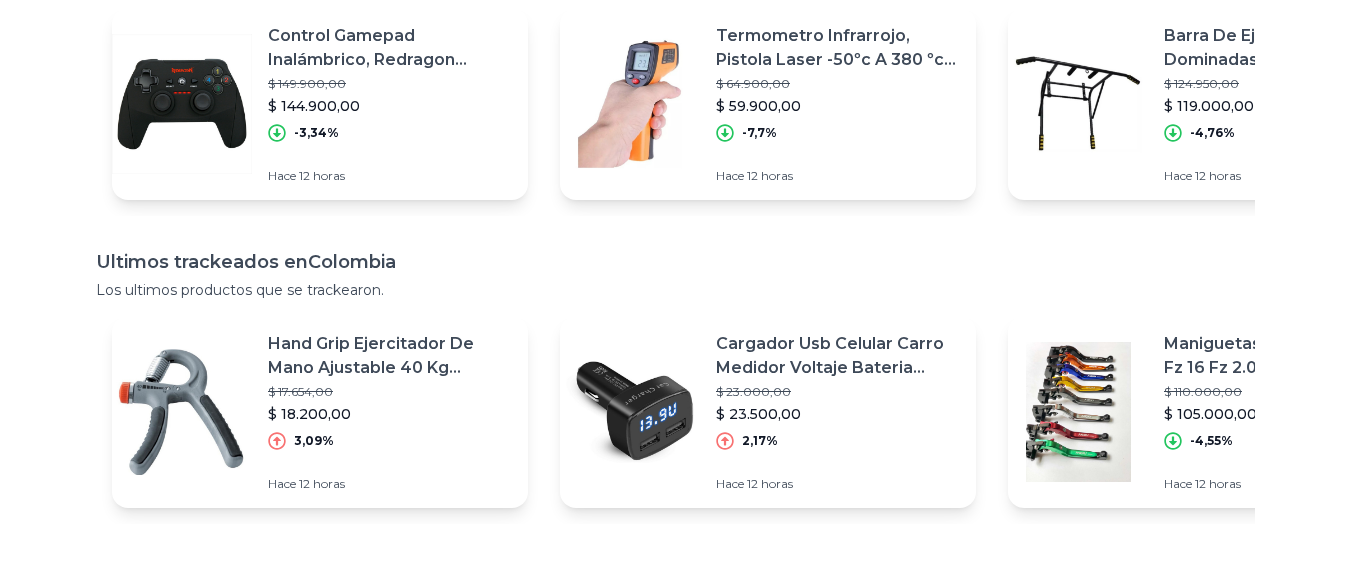 click at bounding box center (630, 412) 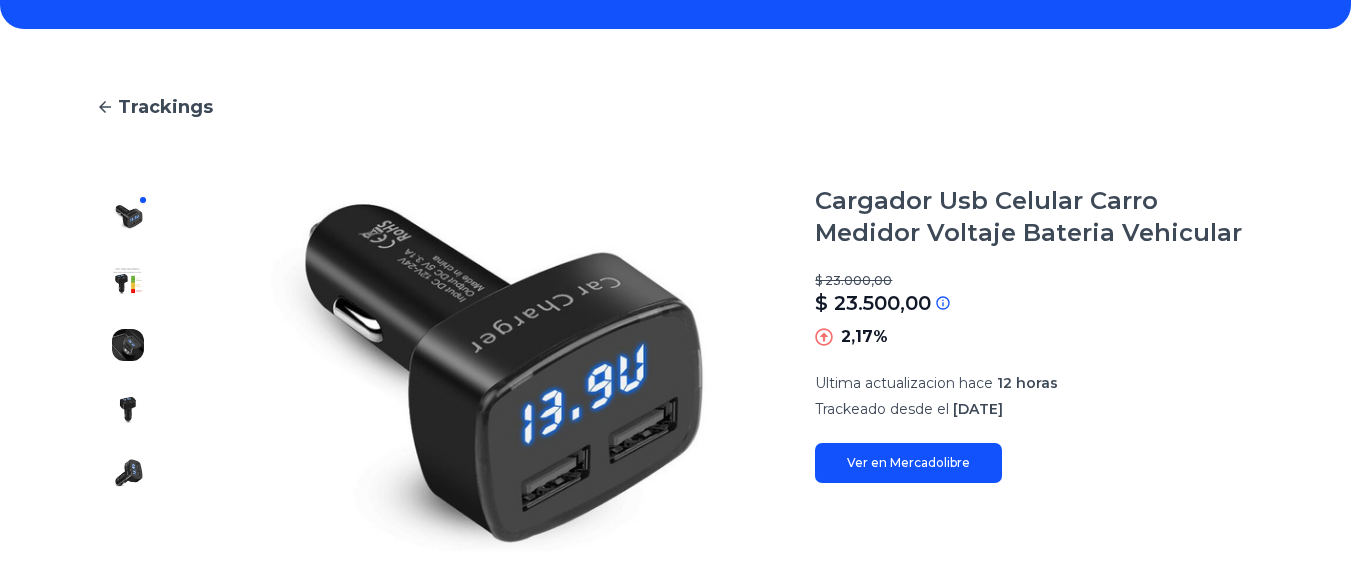 scroll, scrollTop: 129, scrollLeft: 0, axis: vertical 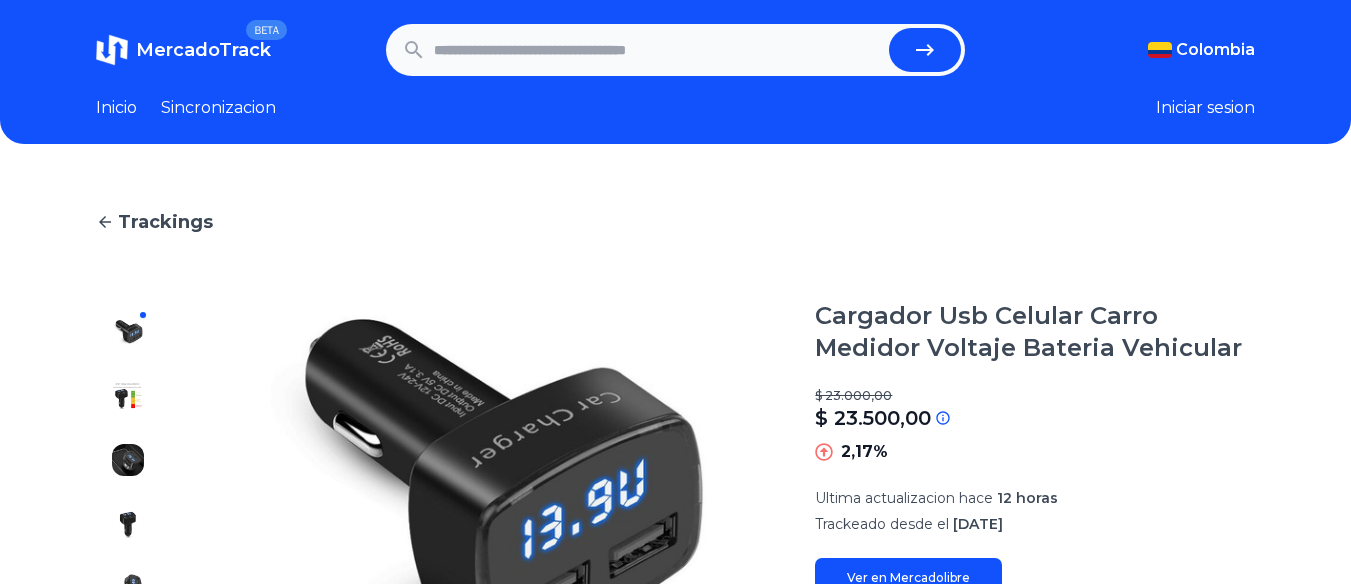 click at bounding box center (658, 50) 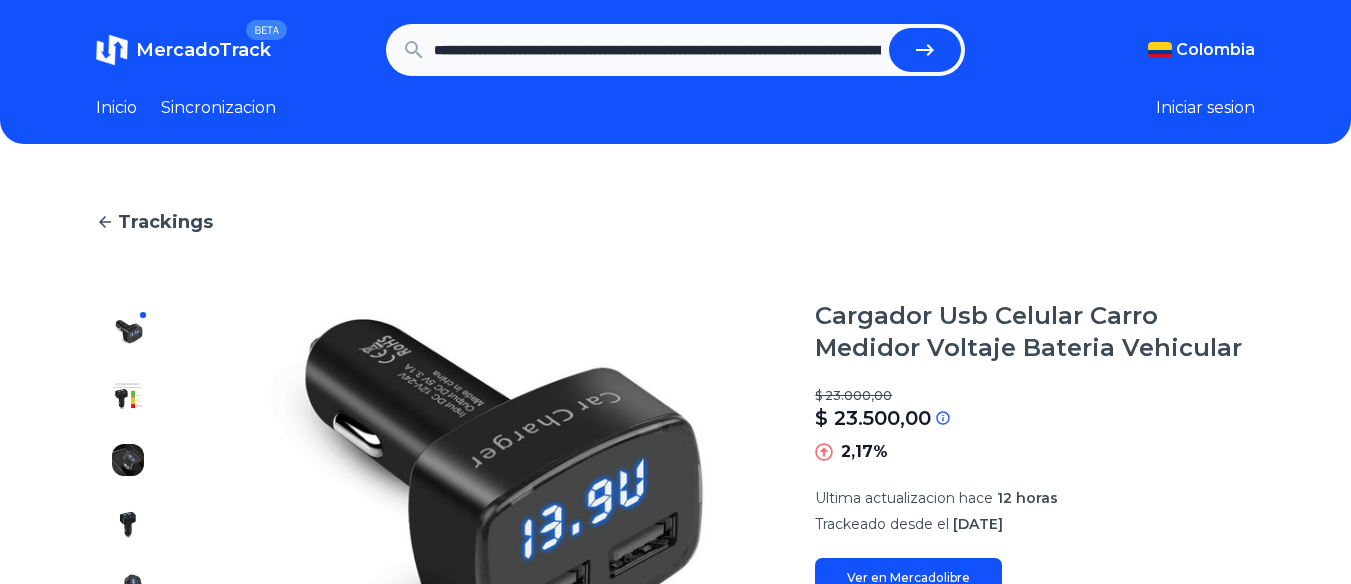 scroll, scrollTop: 0, scrollLeft: 1497, axis: horizontal 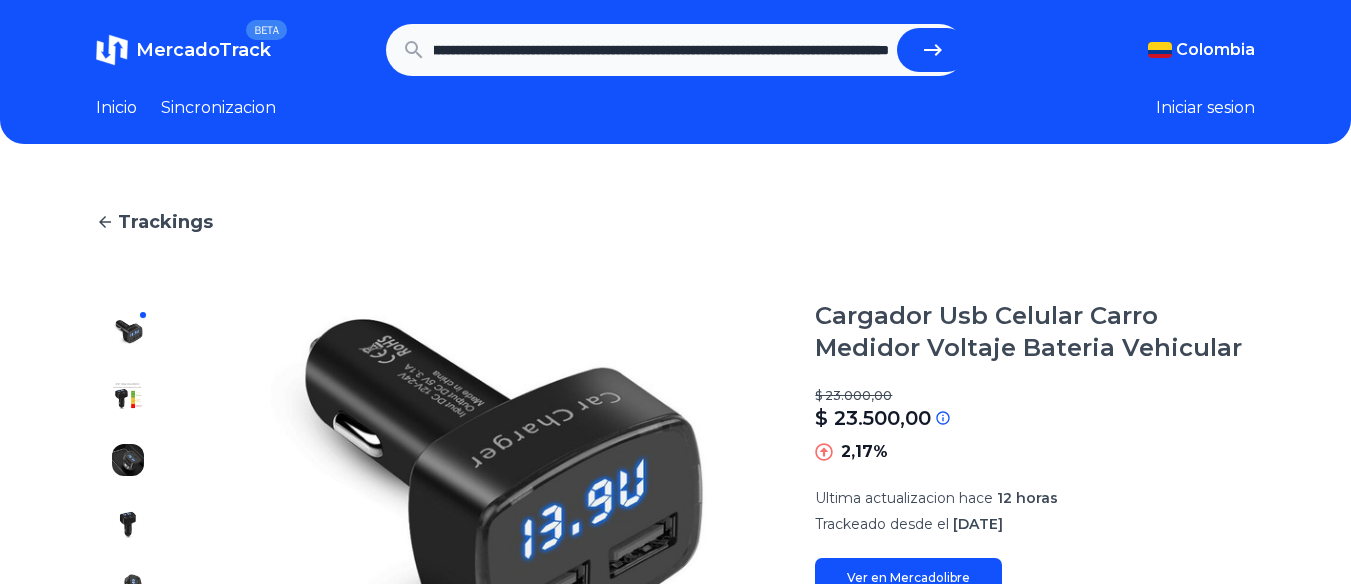 click at bounding box center [933, 50] 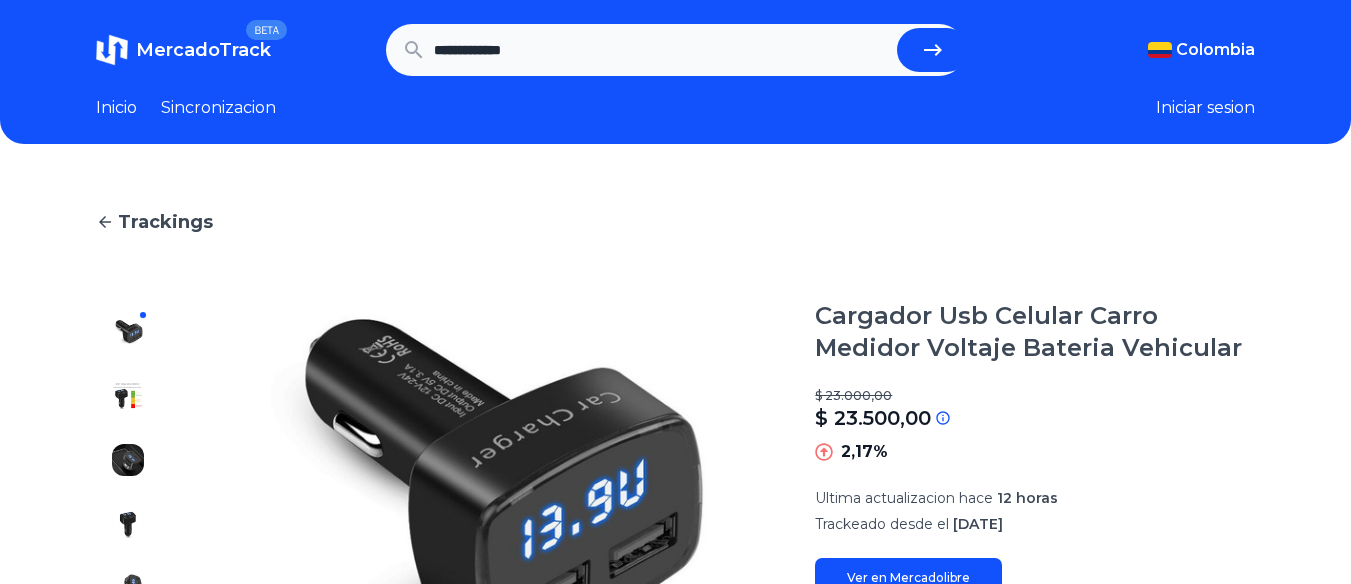 scroll, scrollTop: 0, scrollLeft: 0, axis: both 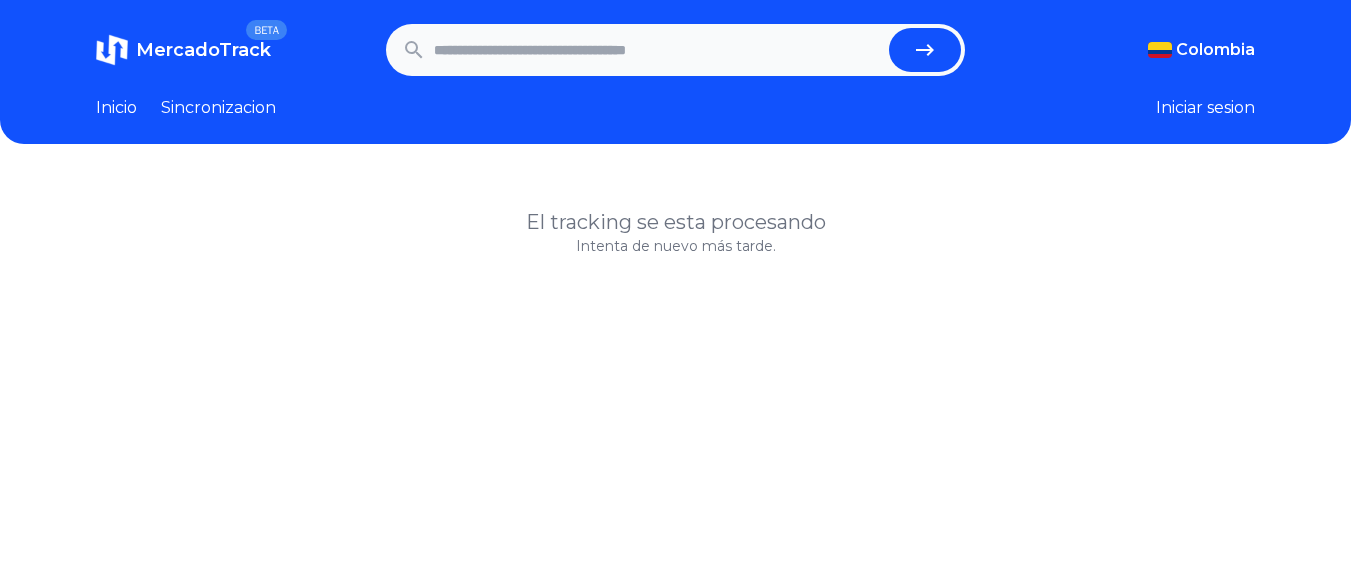 click at bounding box center (658, 50) 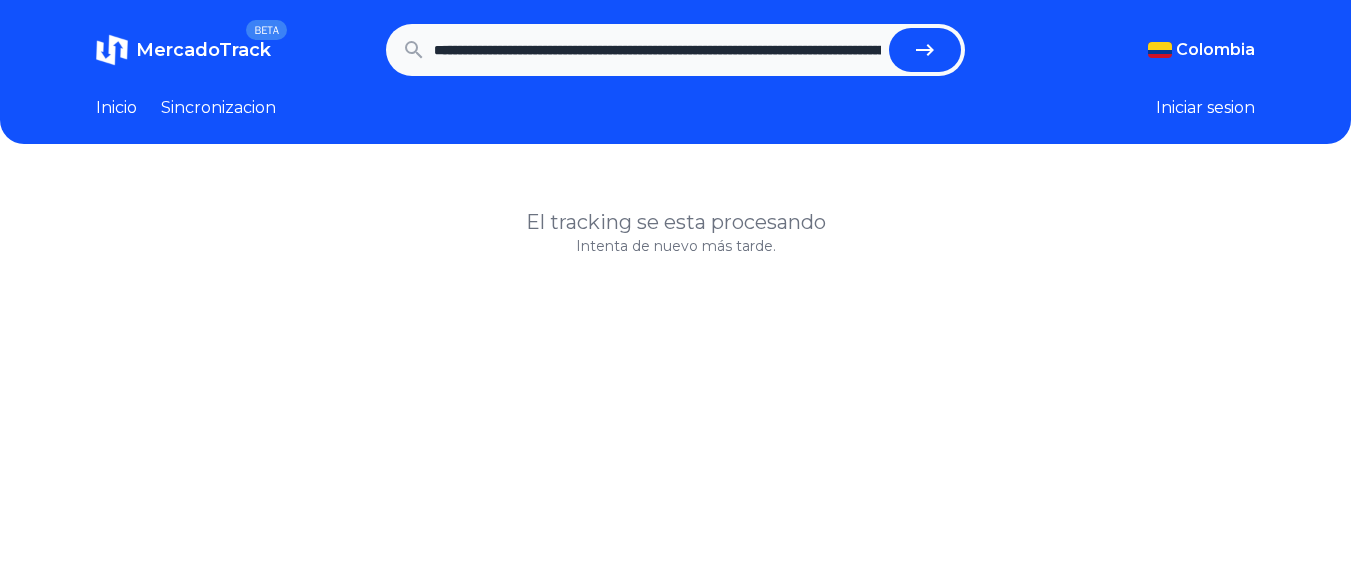 scroll, scrollTop: 0, scrollLeft: 1497, axis: horizontal 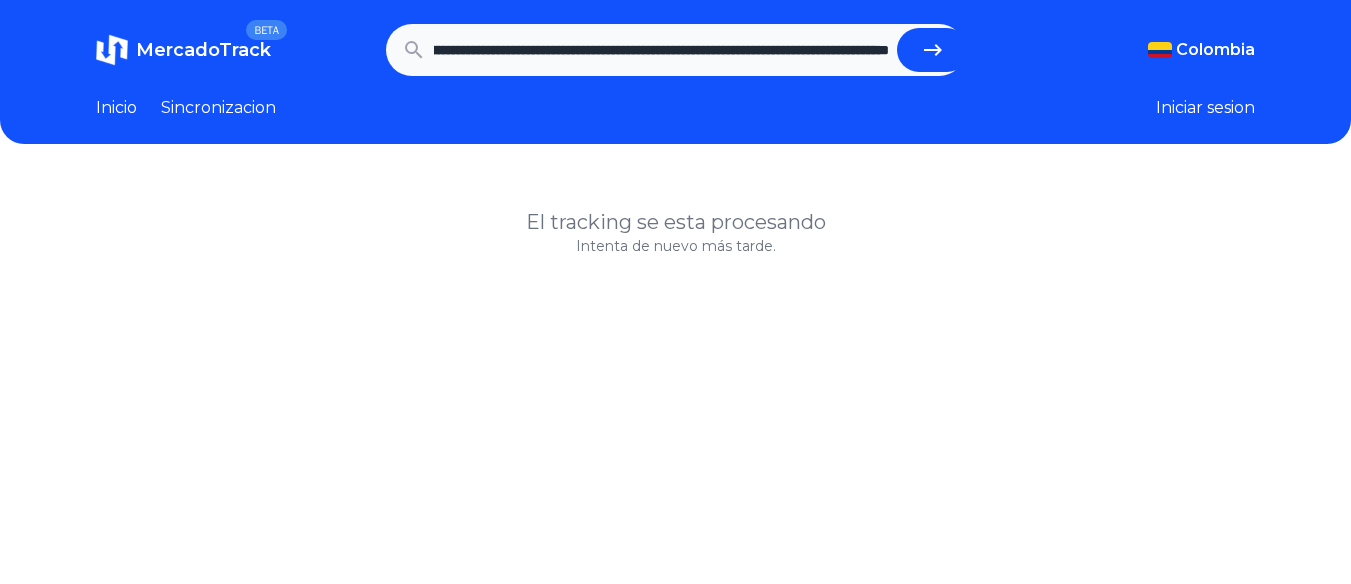 click at bounding box center [933, 50] 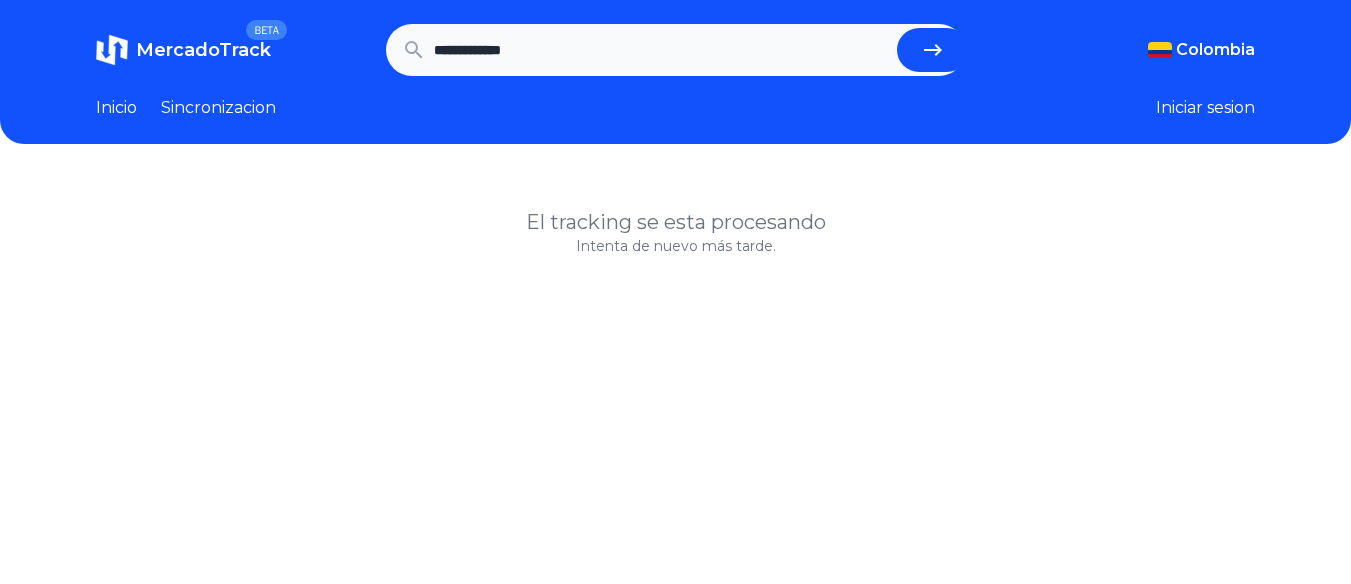 scroll, scrollTop: 0, scrollLeft: 0, axis: both 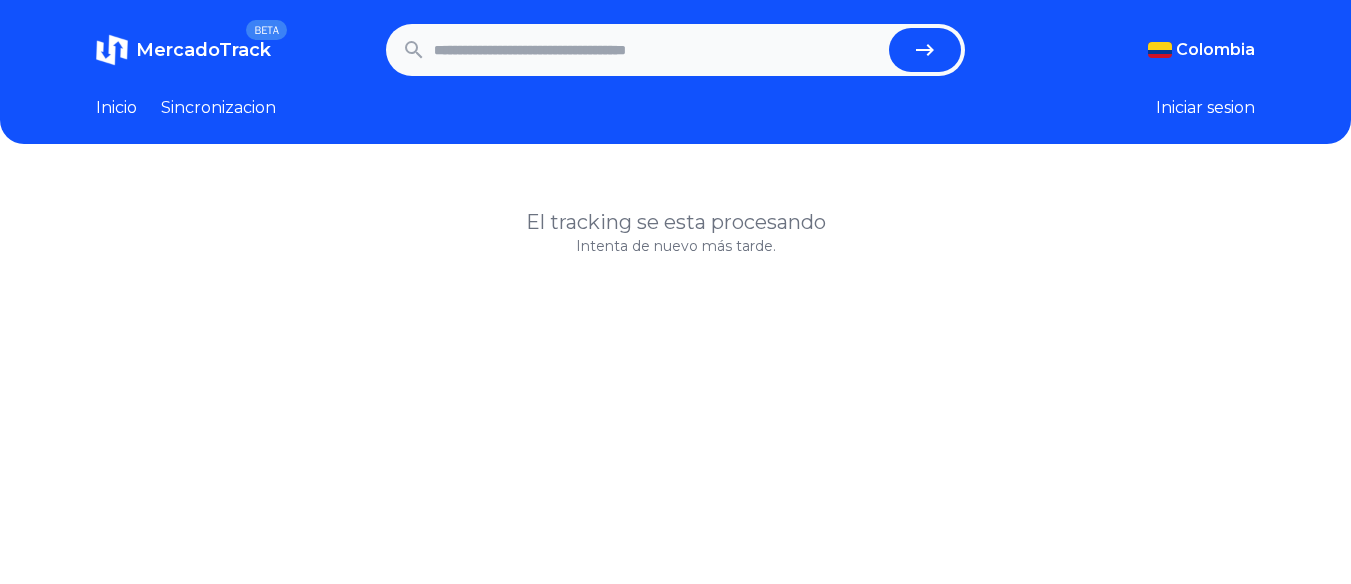 click at bounding box center [658, 50] 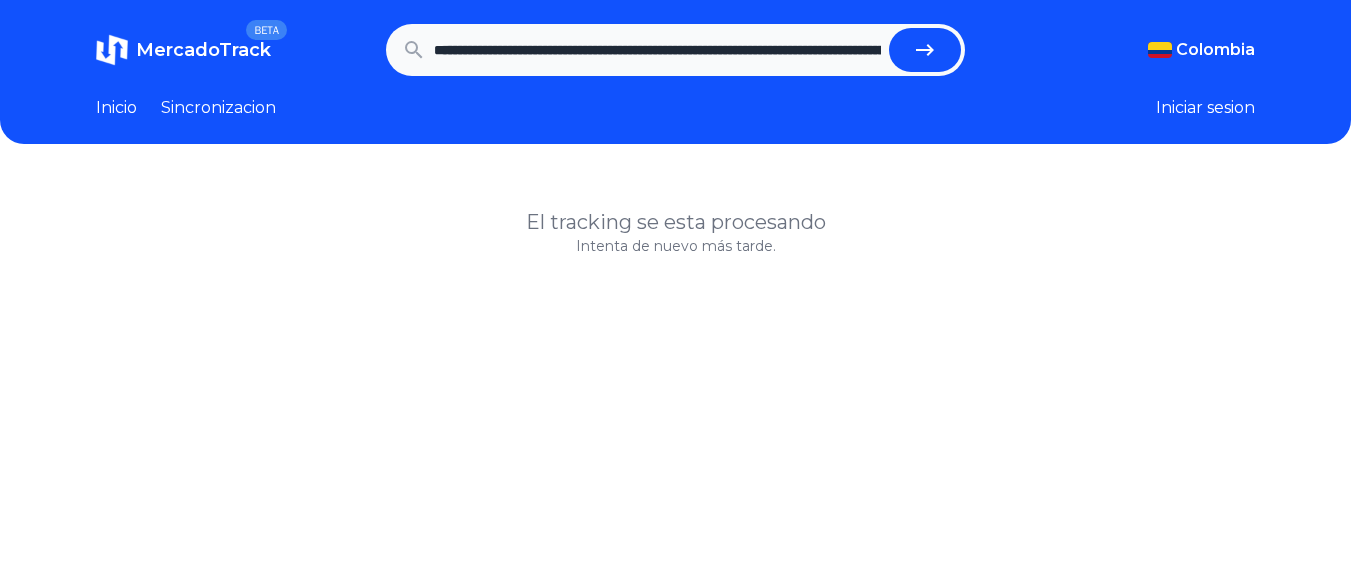 scroll, scrollTop: 0, scrollLeft: 1794, axis: horizontal 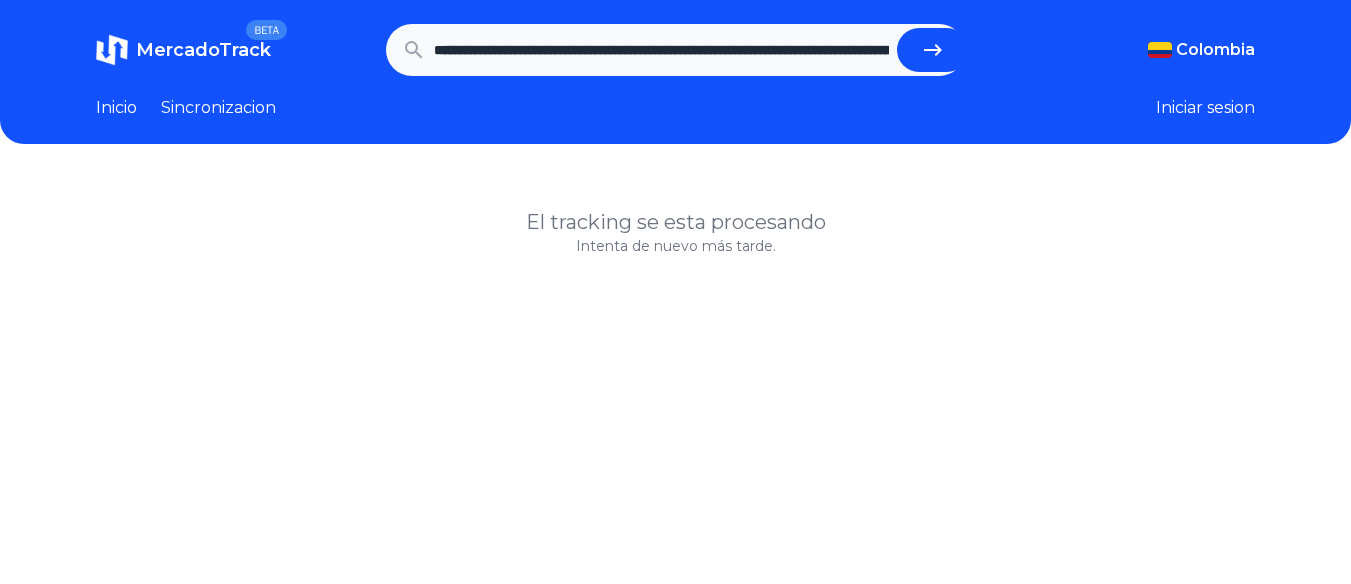 click at bounding box center (933, 50) 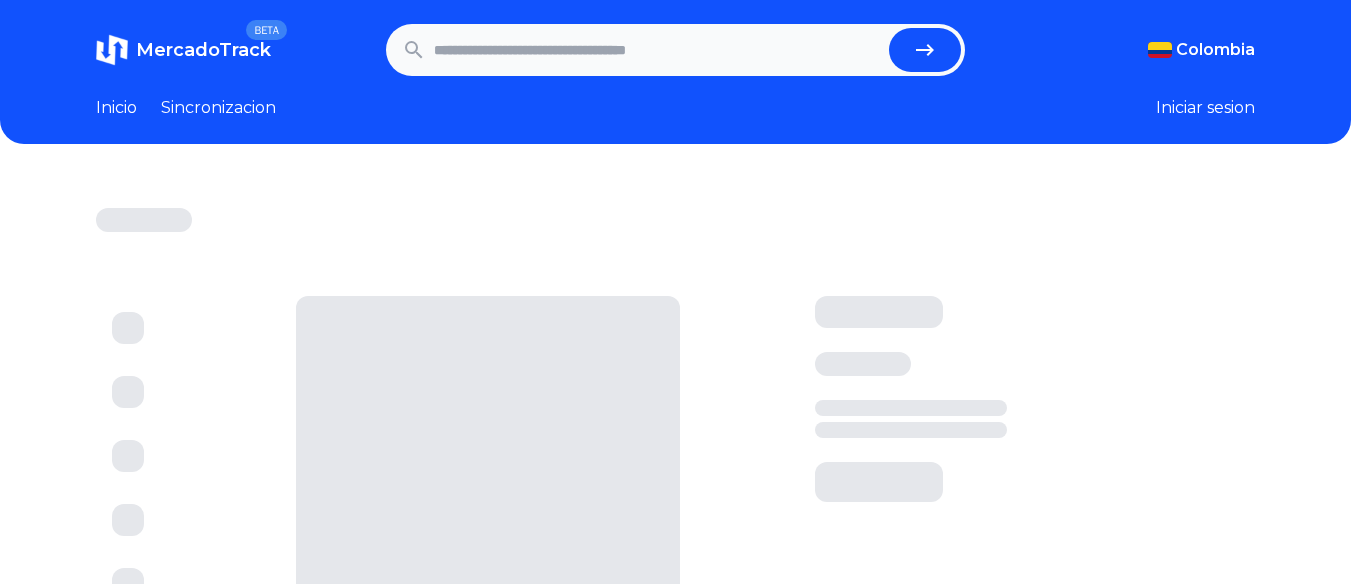 scroll, scrollTop: 0, scrollLeft: 0, axis: both 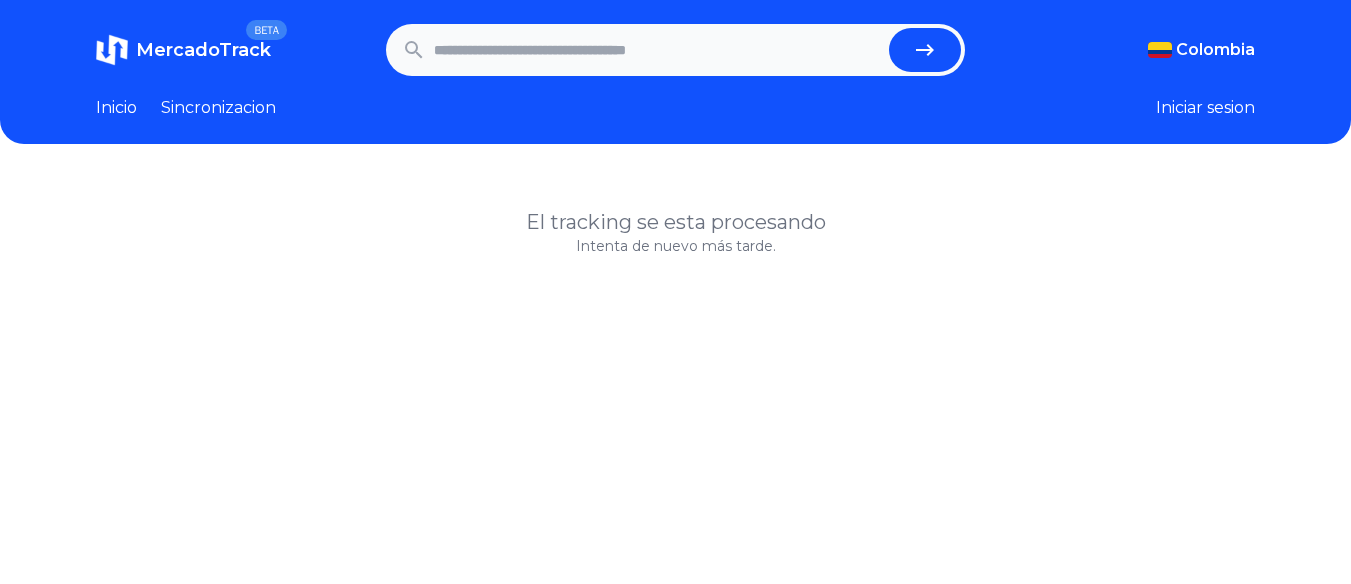 click on "Sincronizacion" at bounding box center [218, 108] 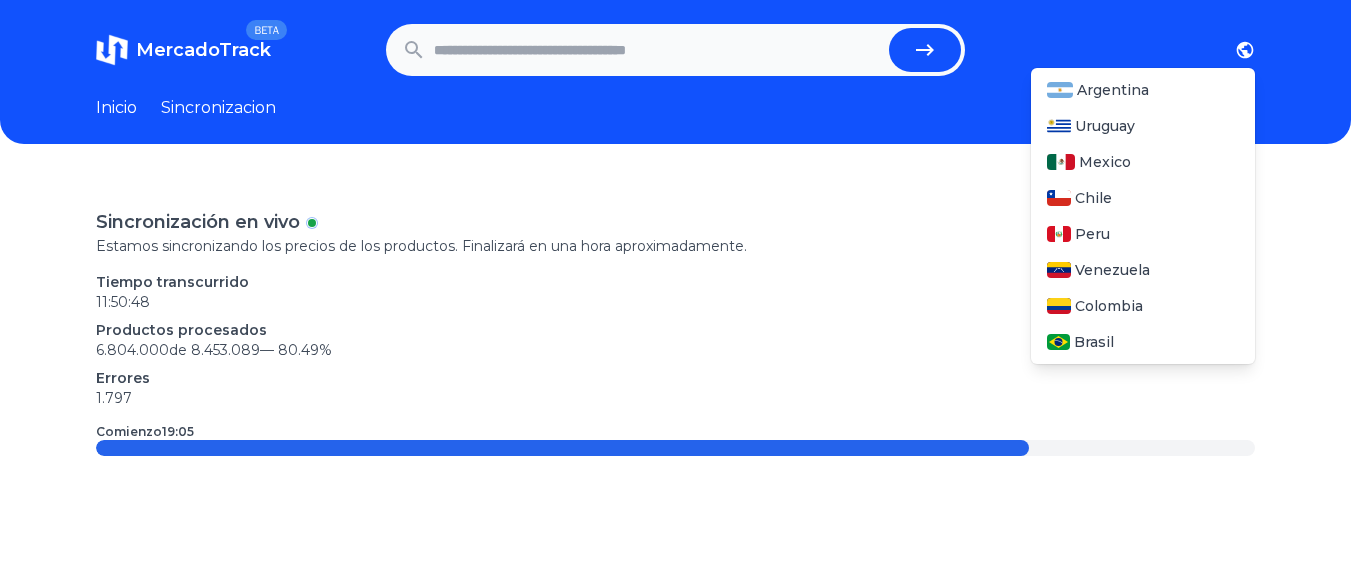 click 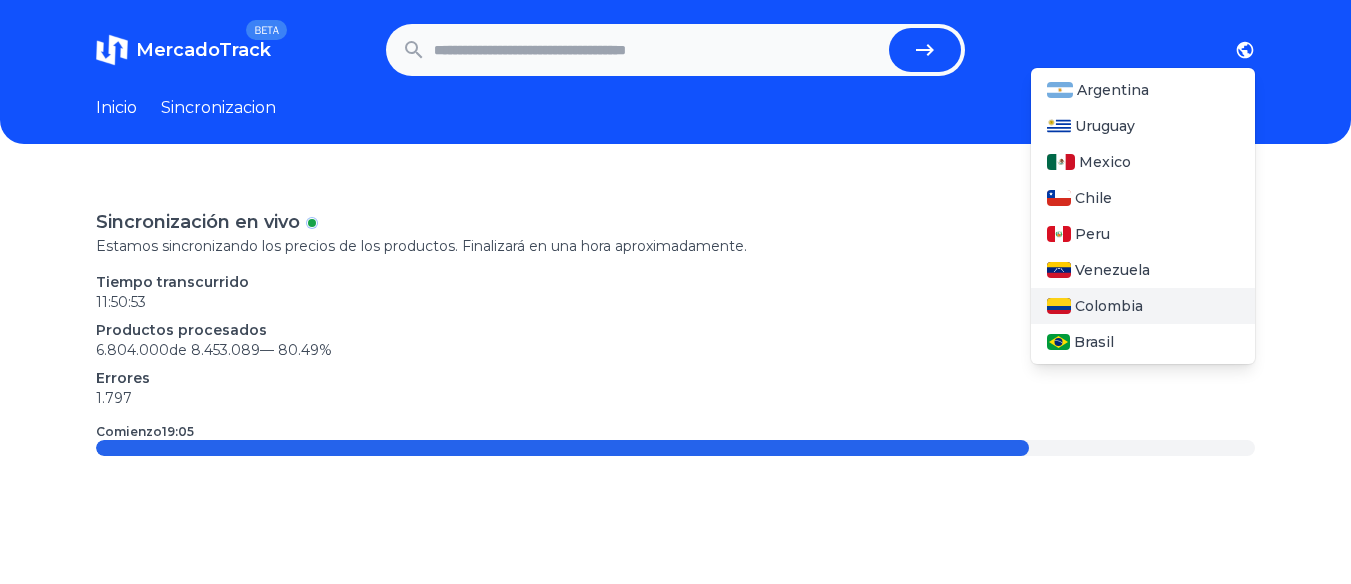 click on "Colombia" at bounding box center (1109, 306) 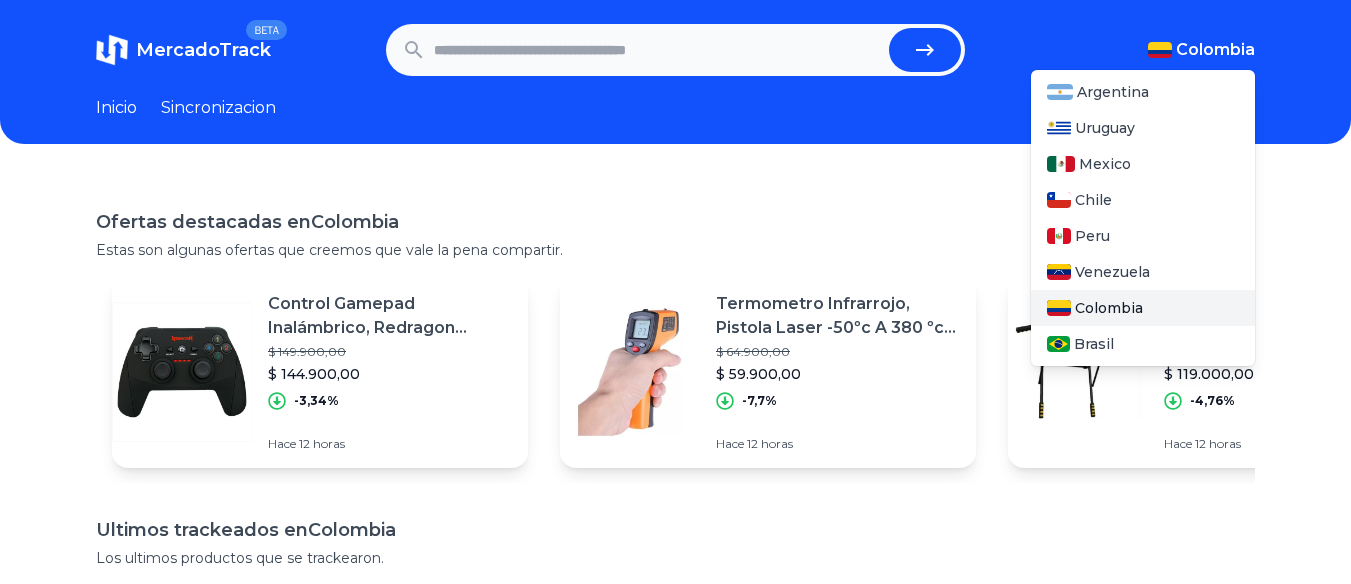 click on "Colombia" at bounding box center (1143, 308) 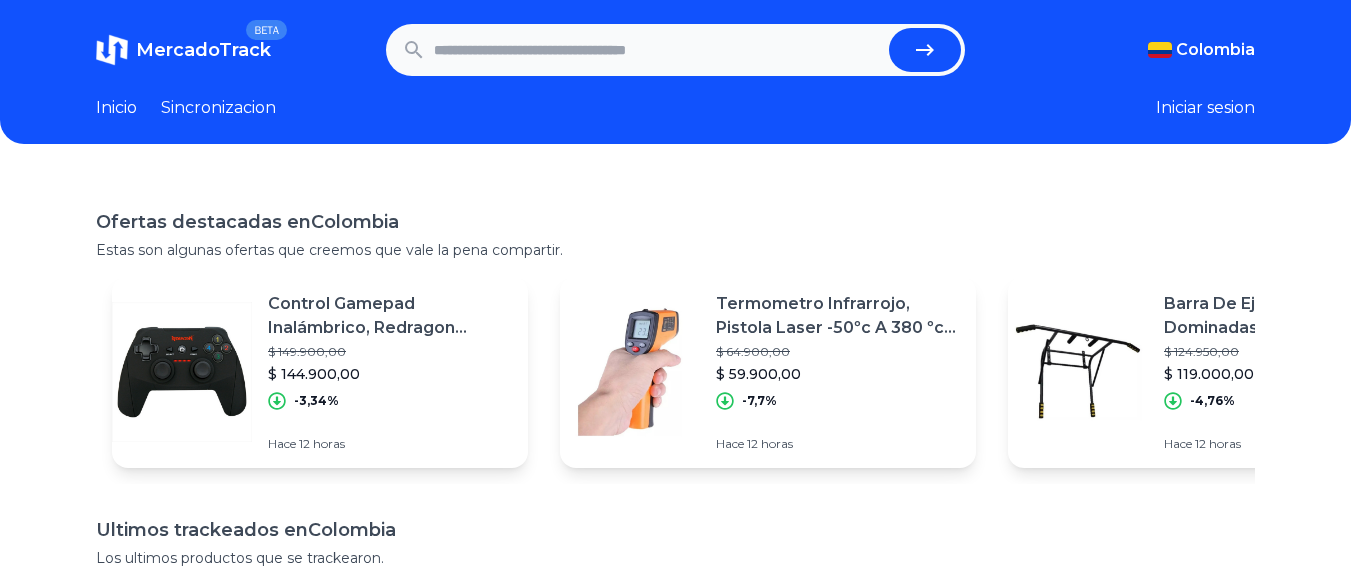 click on "Ofertas destacadas en  Colombia Estas son algunas ofertas que creemos que vale la pena compartir. Control Gamepad Inalámbrico, Redragon Harrow G808, Pc / Ps3 $ 149.900,00 $ 144.900,00 -3,34% Hace   12 horas Termometro Infrarrojo, Pistola Laser -50ºc A 380 ºc Digital $ 64.900,00 $ 59.900,00 -7,7% Hace   12 horas Barra De Ejercicios Dominadas, Fondos, 3 Años De Garantía $ 124.950,00 $ 119.000,00 -4,76% Hace   12 horas Canastilla Plastica Rectangular Multiusos 4 Niveles Marca Mq $ 74.900,00 $ 71.155,00 -5% Hace   12 horas Echo Dot 4ta Gen Amazon Con Alexa Español $ 212.772,00 $ 199.294,00 -6,33% Hace   12 horas Hamacas De Ventana Para Gatos- Camas Personalizadas $ 85.694,00 $ 82.847,00 -3,32% Hace   12 horas Cámara Web Con Micrófono Omega, Webcam 480p, Chat Skype Zoom $ 35.572,00 $ 24.900,00 -30% Hace   12 horas Lavamanos Blanco Canoa Porcelana $ 186.890,00 $ 169.900,00 -9,09% Hace   12 horas La Recortadora De Meridian: Recortadora Electrica Por Debajo $ 466.900,00 $ 346.900,00 -25,7%" at bounding box center [675, 500] 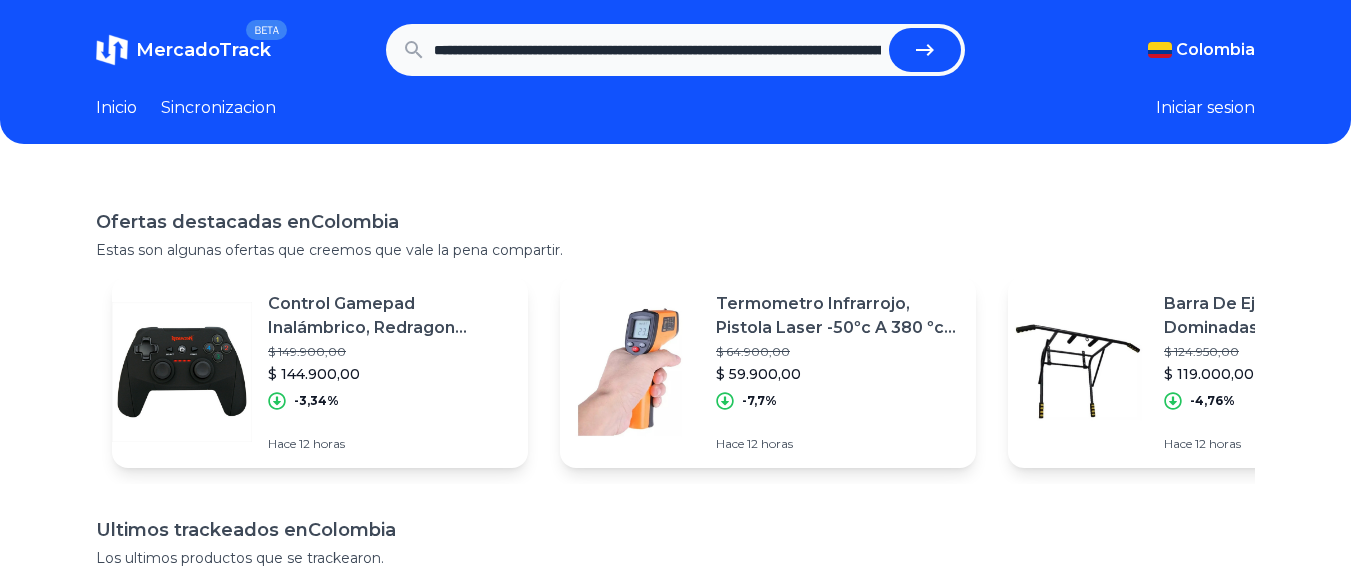 scroll, scrollTop: 0, scrollLeft: 1794, axis: horizontal 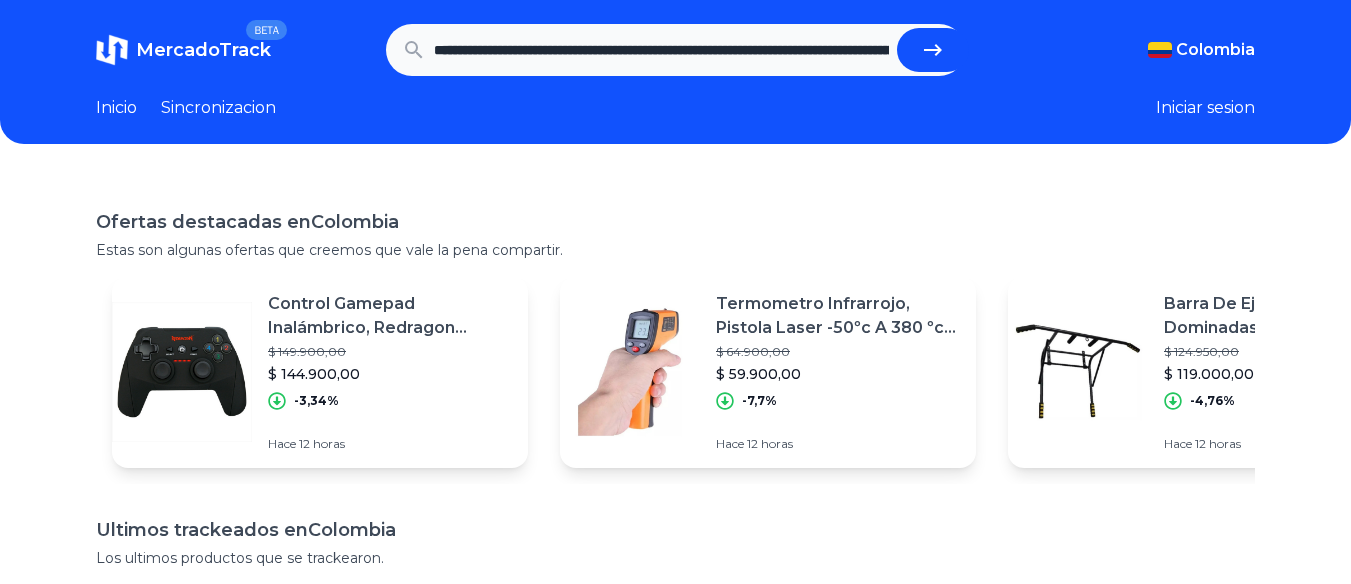 click at bounding box center [933, 50] 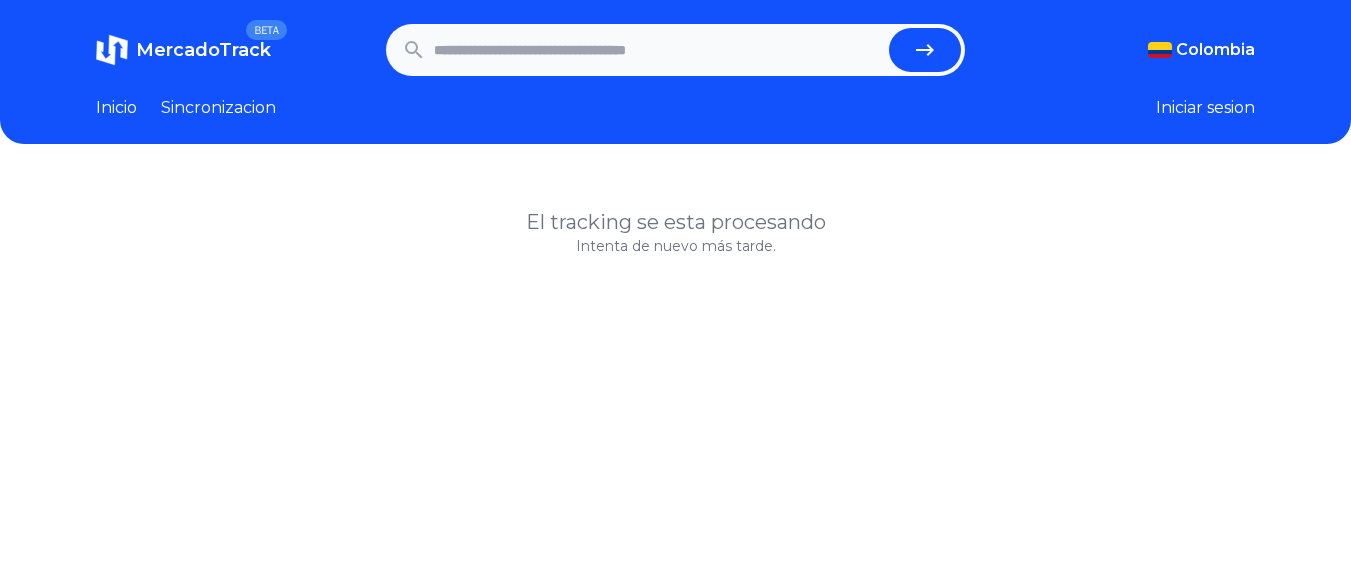 scroll, scrollTop: 0, scrollLeft: 0, axis: both 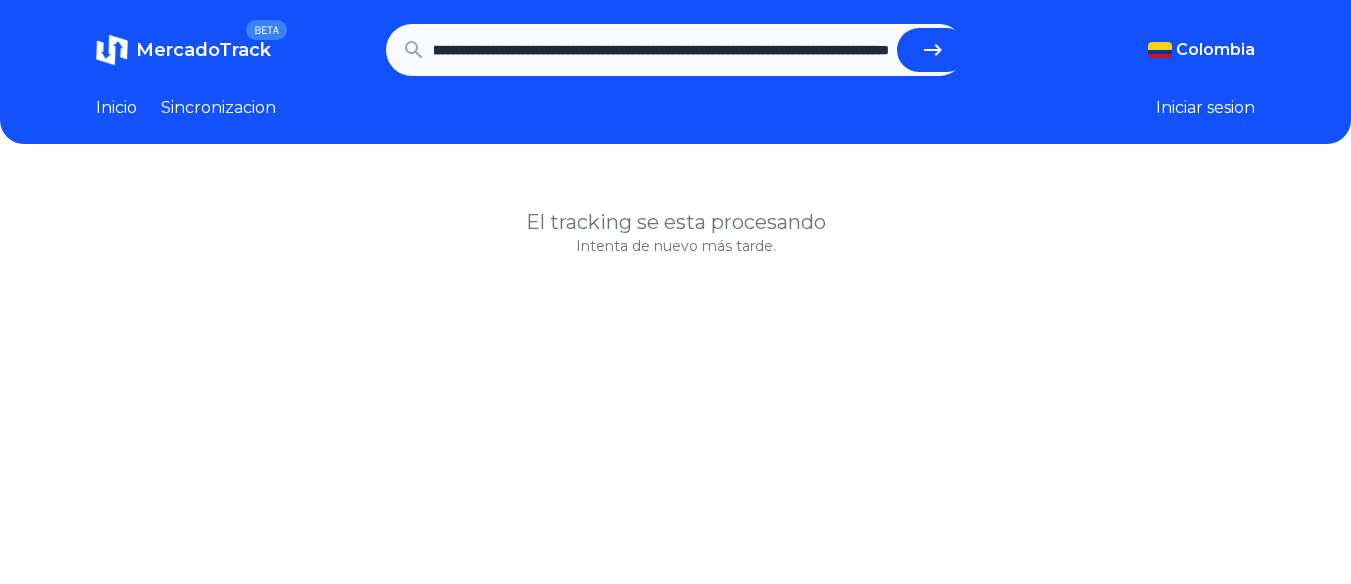 click at bounding box center [933, 50] 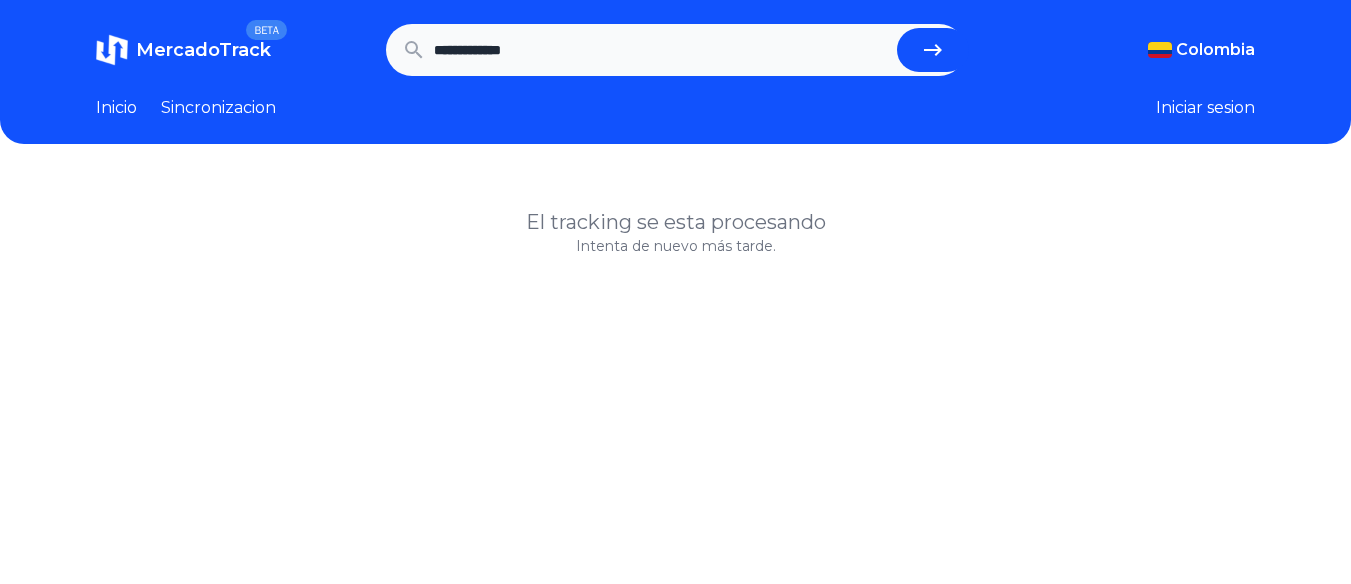 scroll, scrollTop: 0, scrollLeft: 0, axis: both 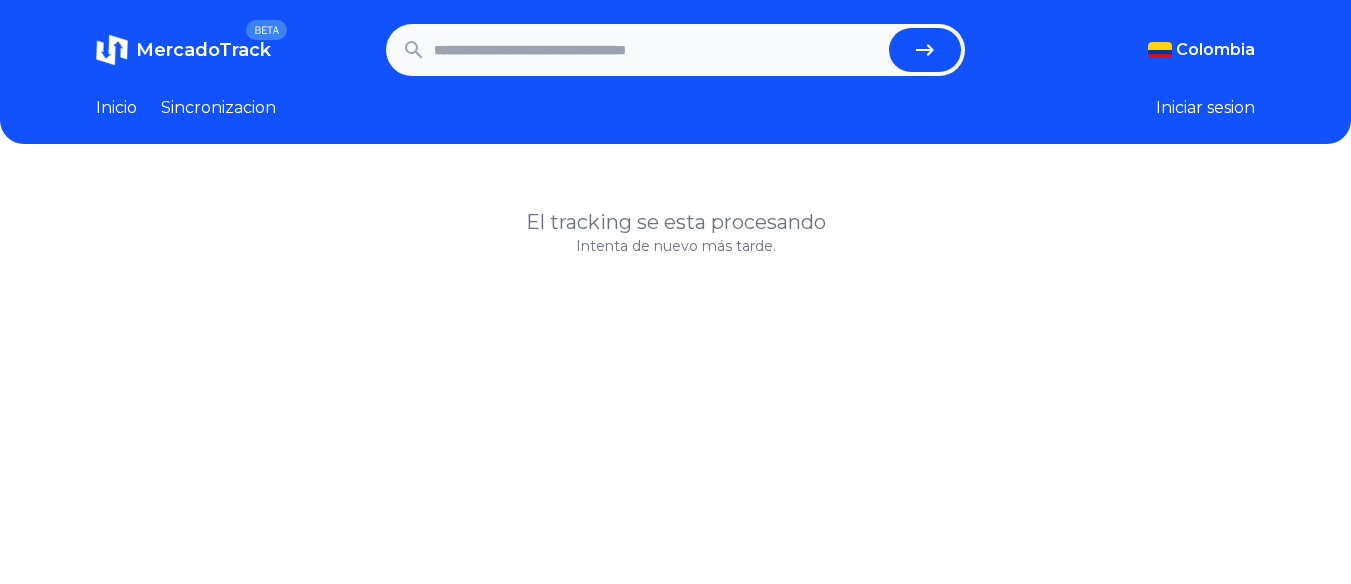 click on "Sincronizacion" at bounding box center (218, 108) 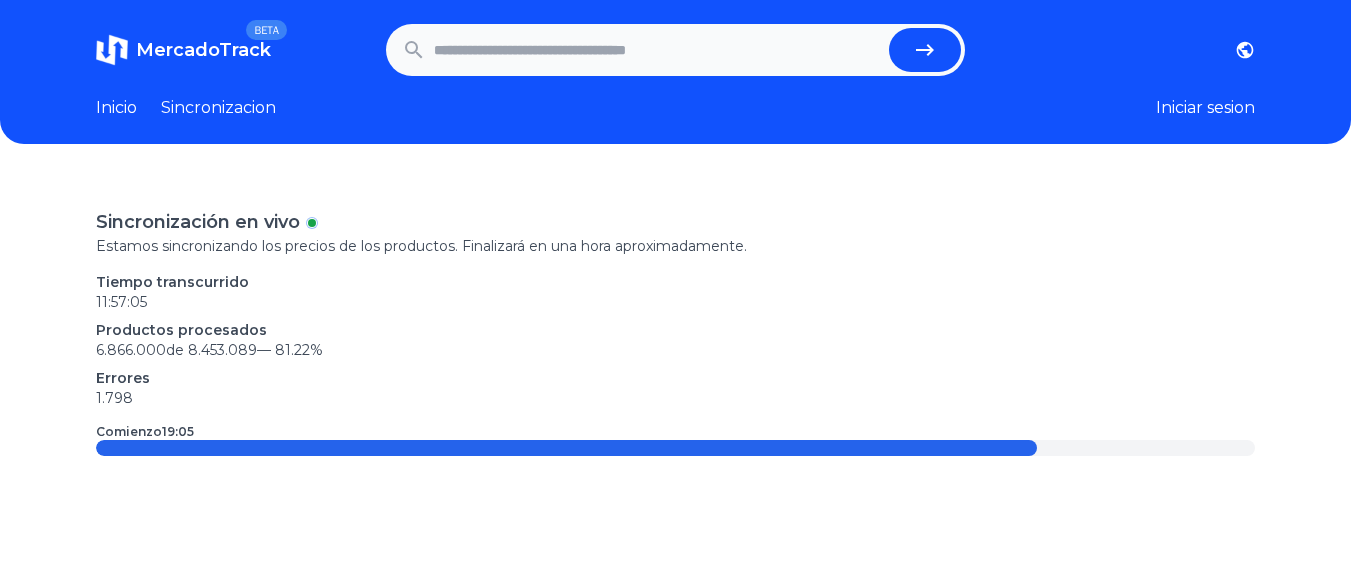 click on "Iniciar sesion" at bounding box center [1205, 108] 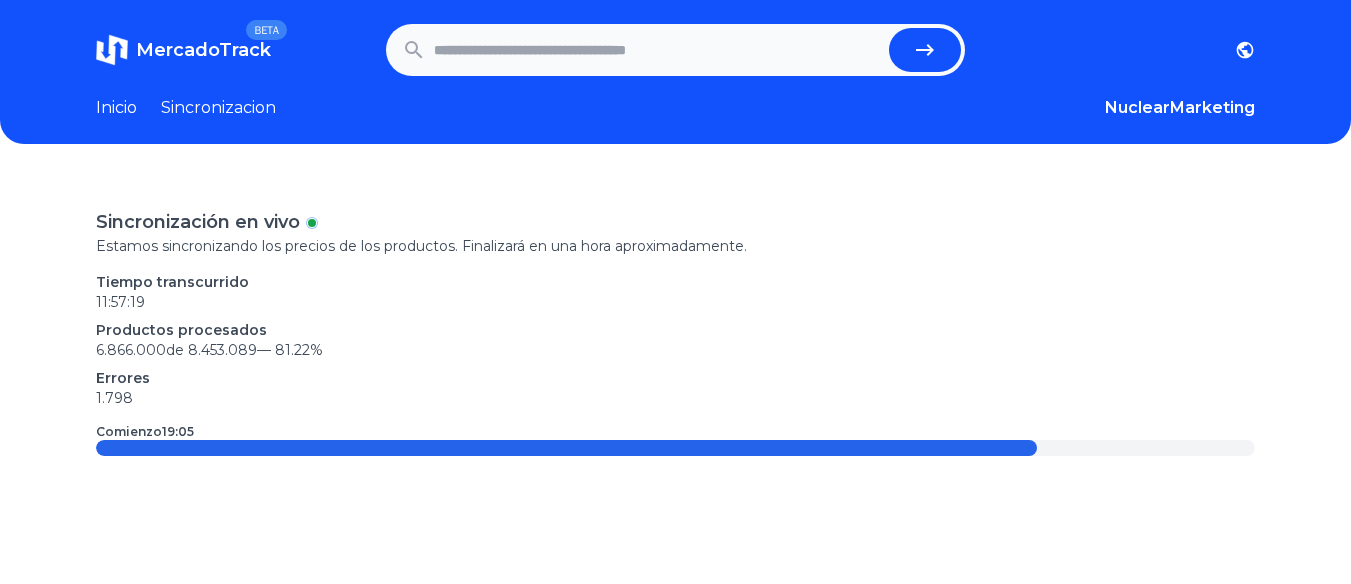 scroll, scrollTop: 0, scrollLeft: 0, axis: both 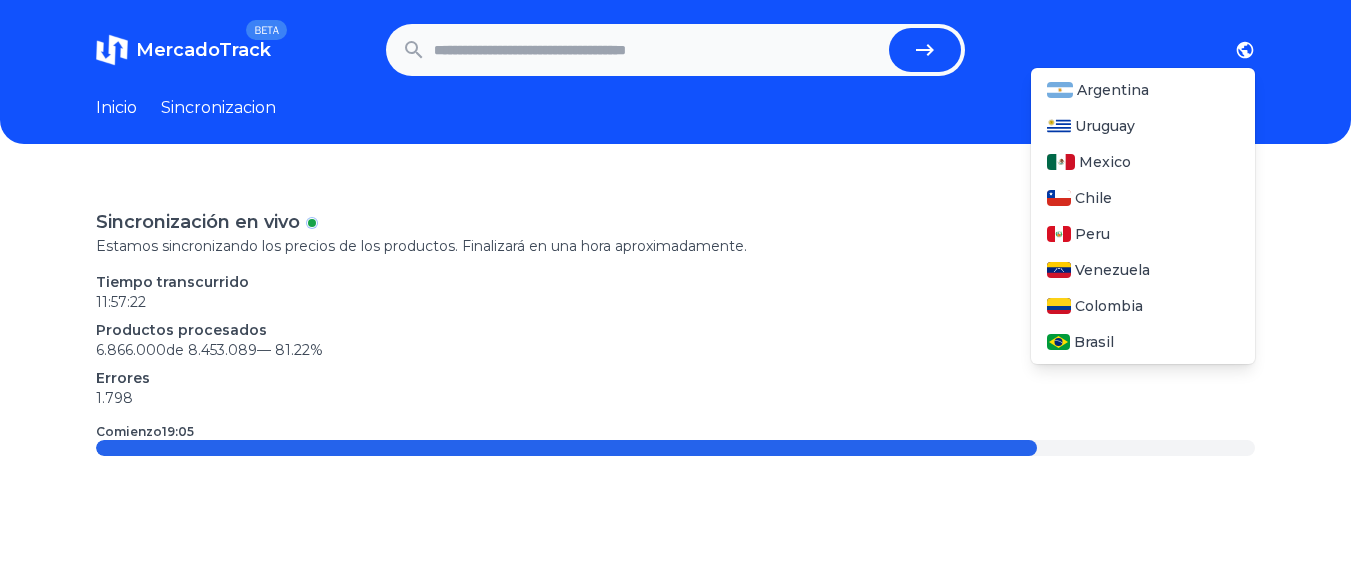 click 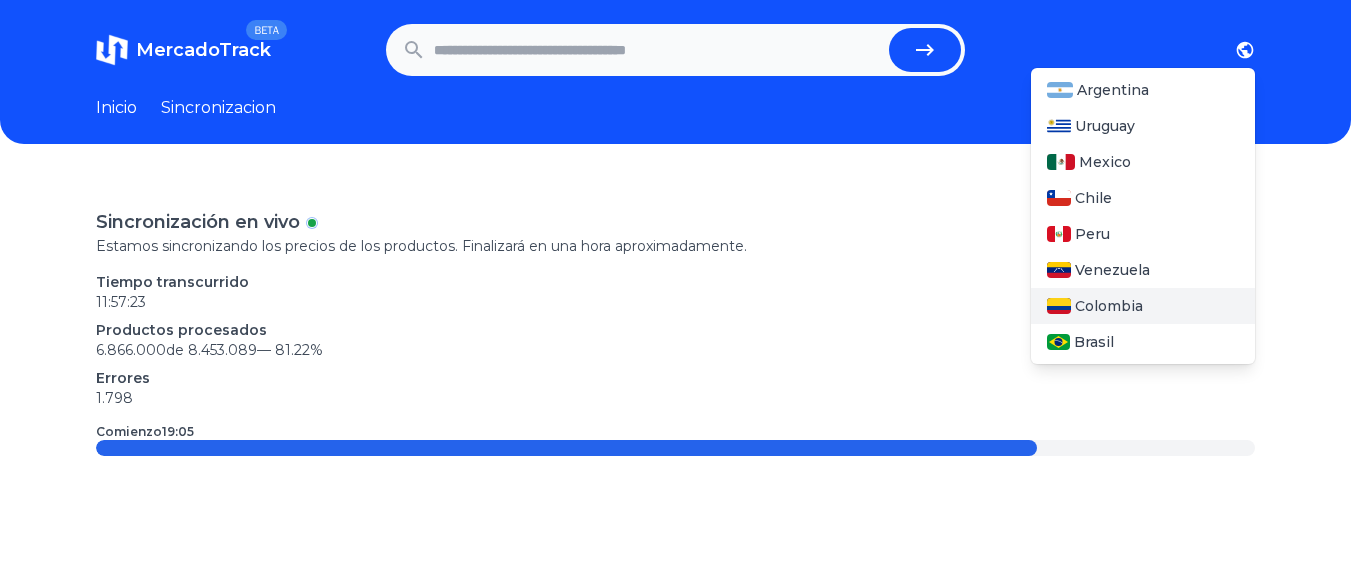 click on "Colombia" at bounding box center (1143, 306) 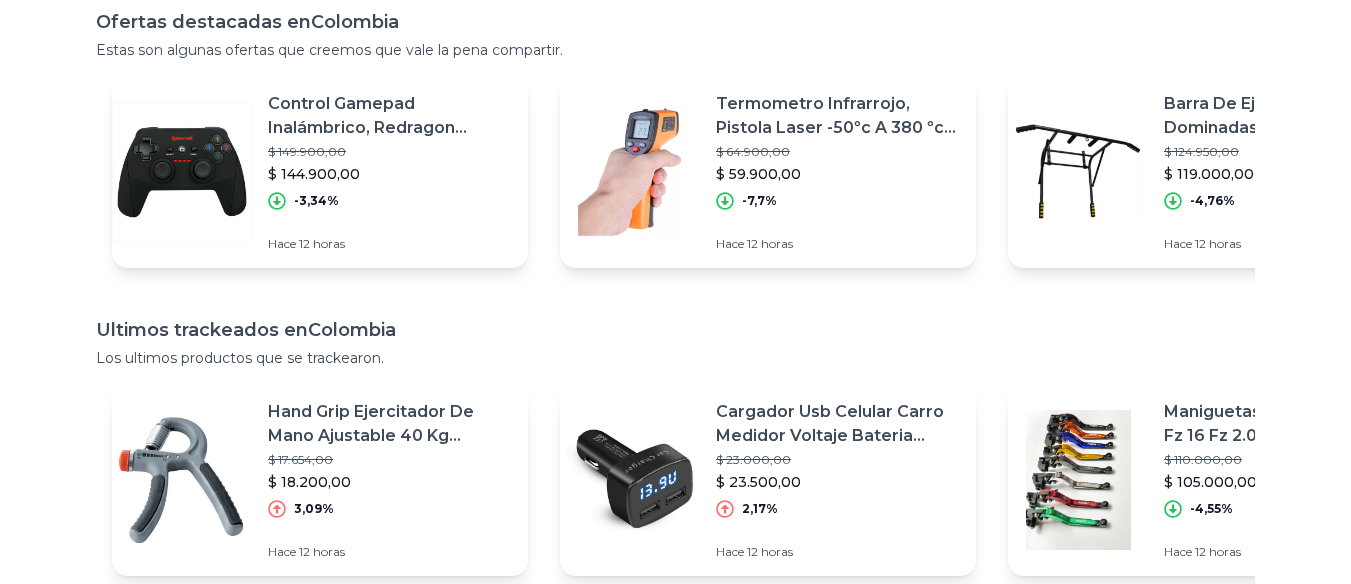 scroll, scrollTop: 204, scrollLeft: 0, axis: vertical 